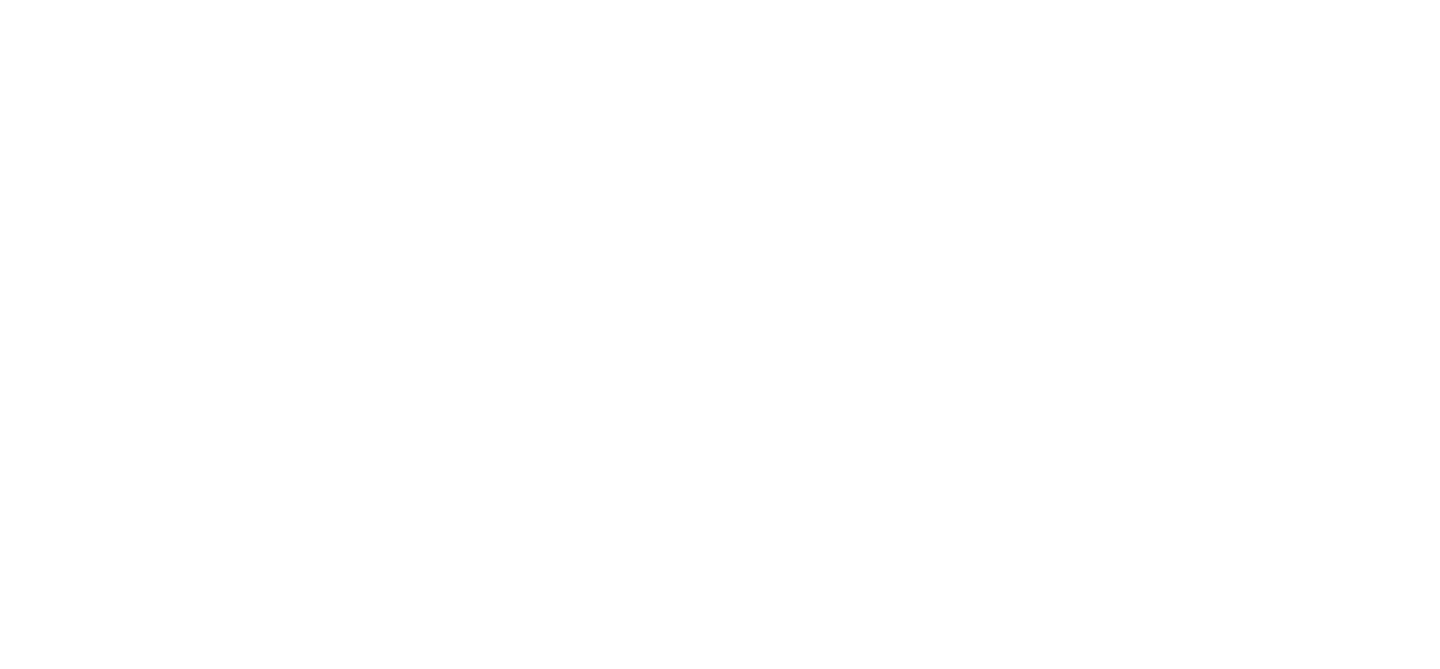scroll, scrollTop: 0, scrollLeft: 0, axis: both 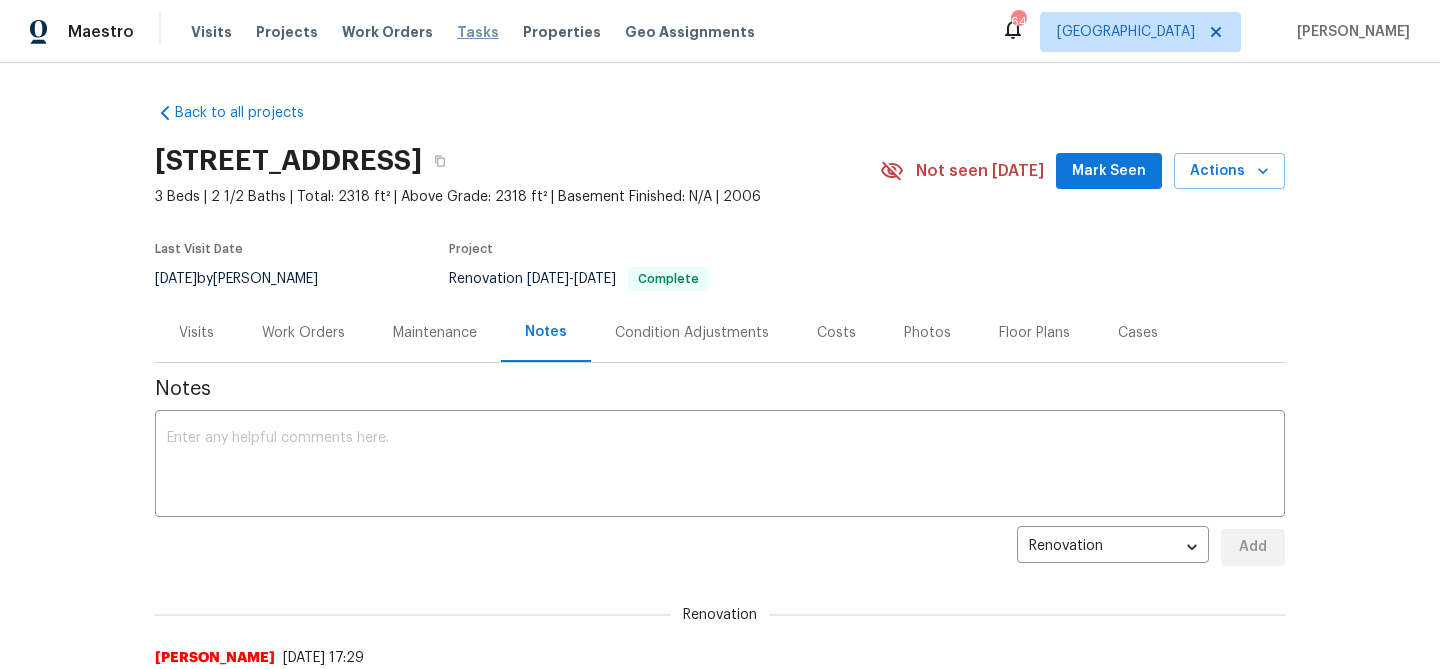 click on "Tasks" at bounding box center [478, 32] 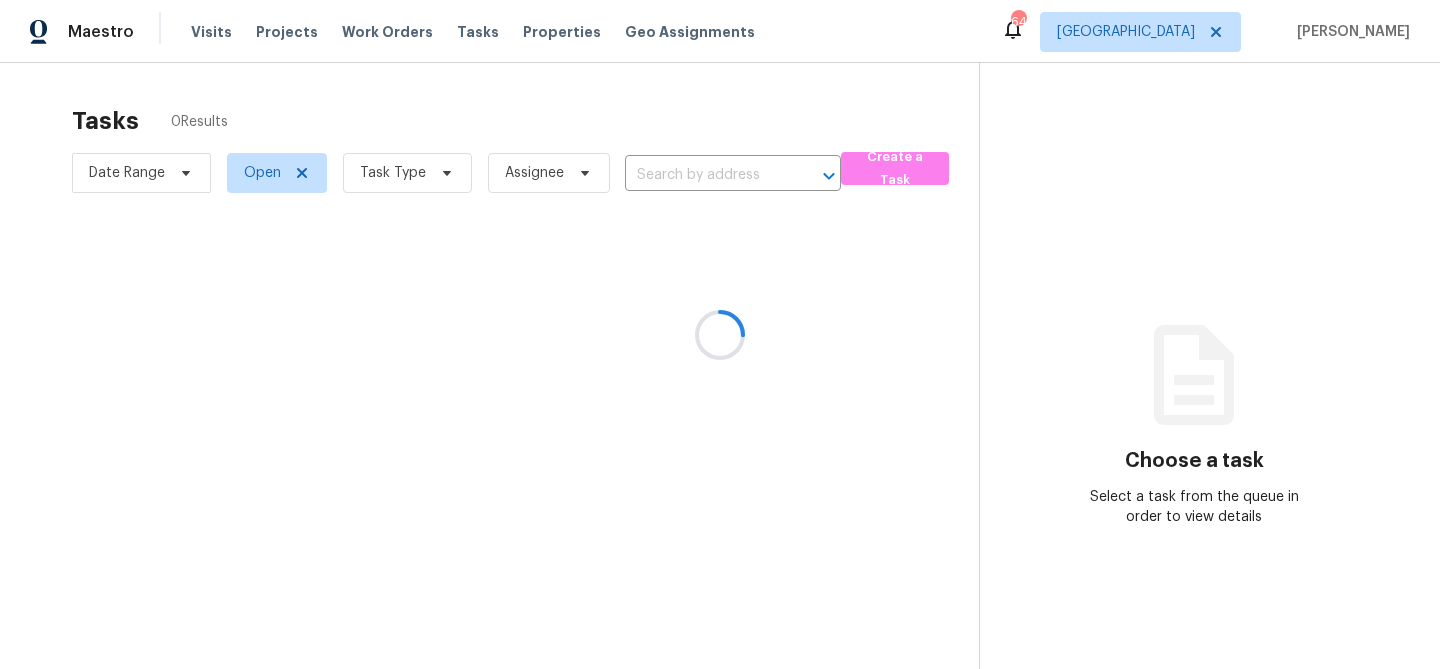 click at bounding box center (720, 334) 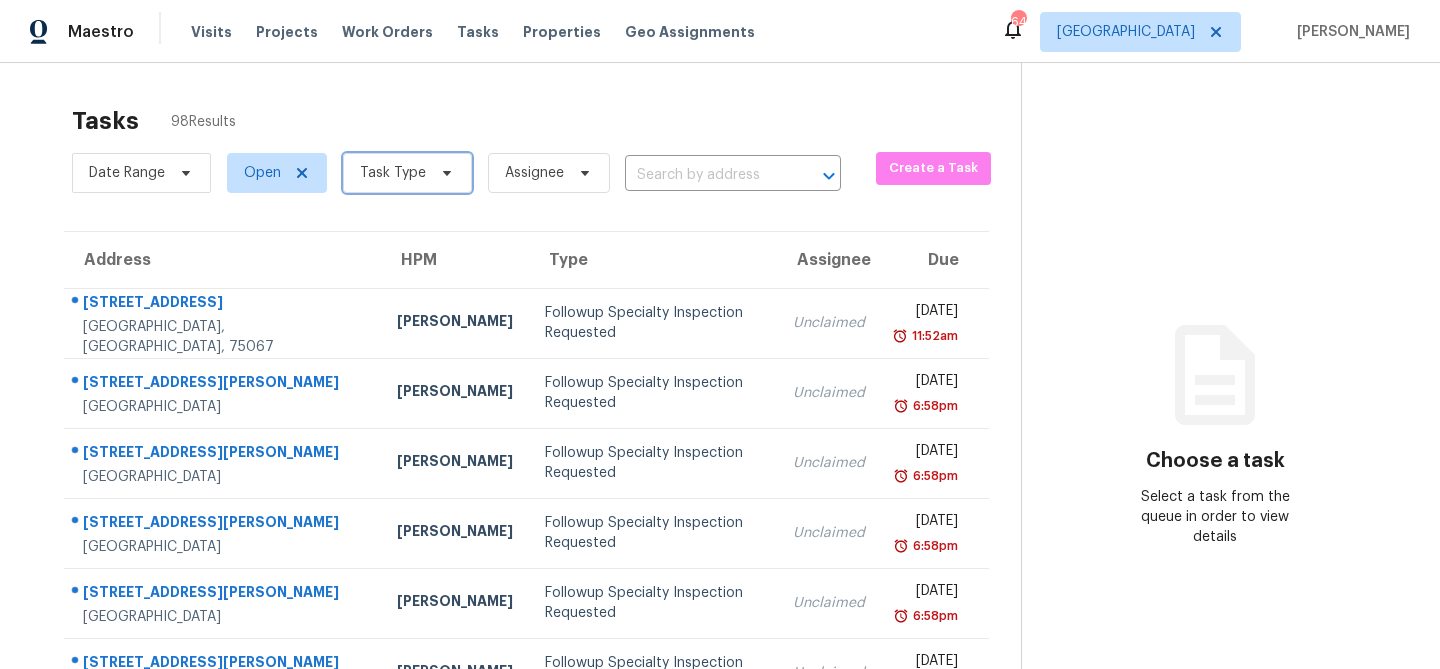 click 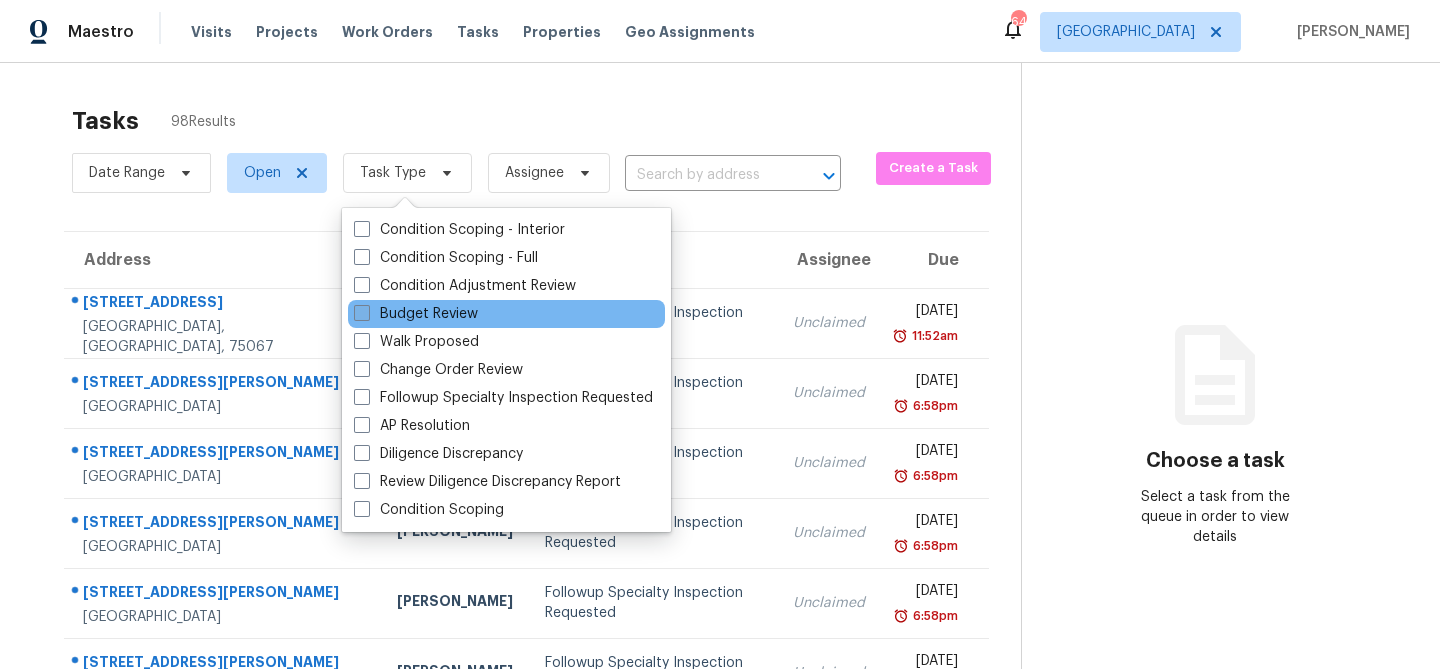 click on "Budget Review" at bounding box center [416, 314] 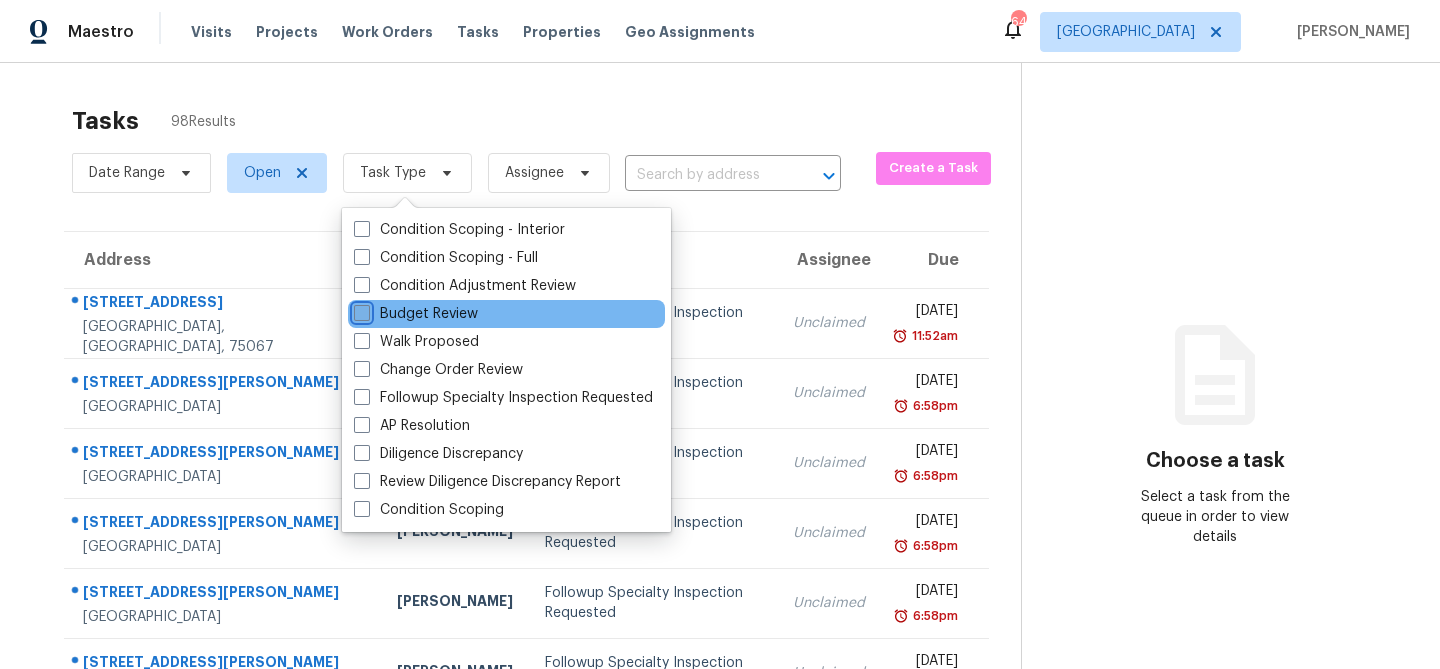 click on "Budget Review" at bounding box center [360, 310] 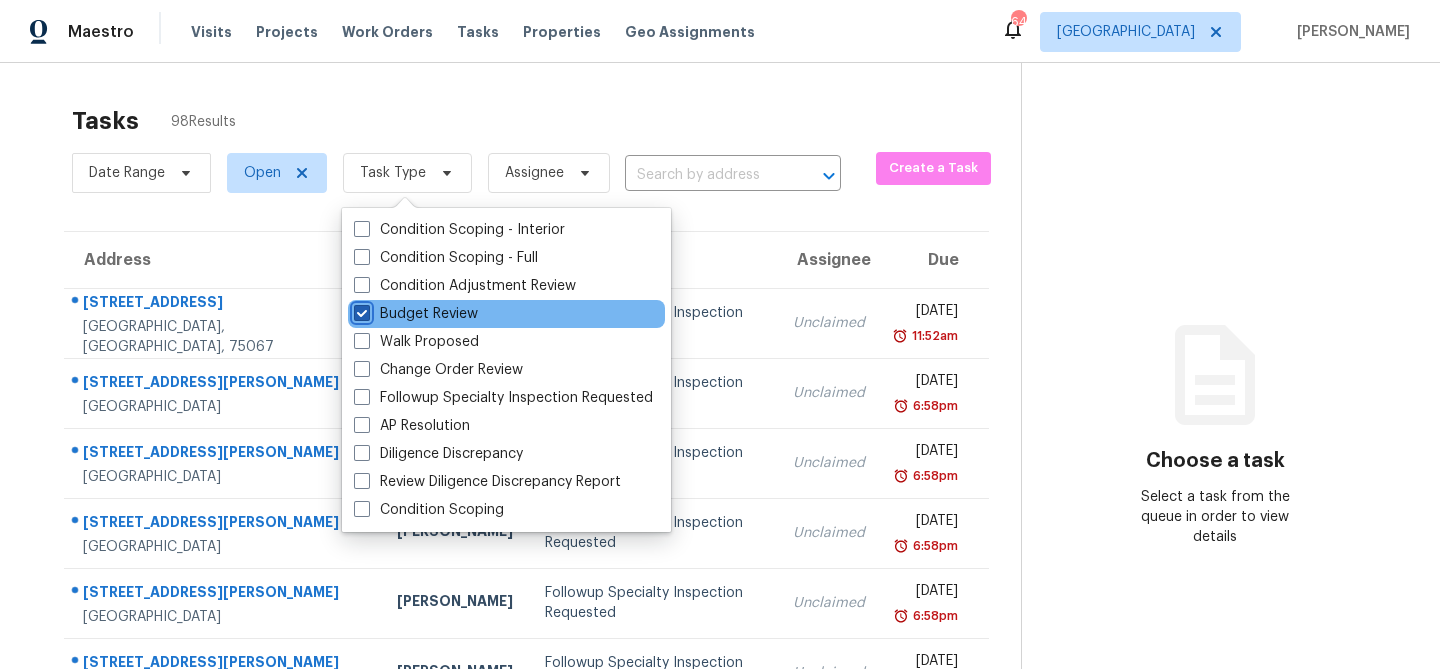checkbox on "true" 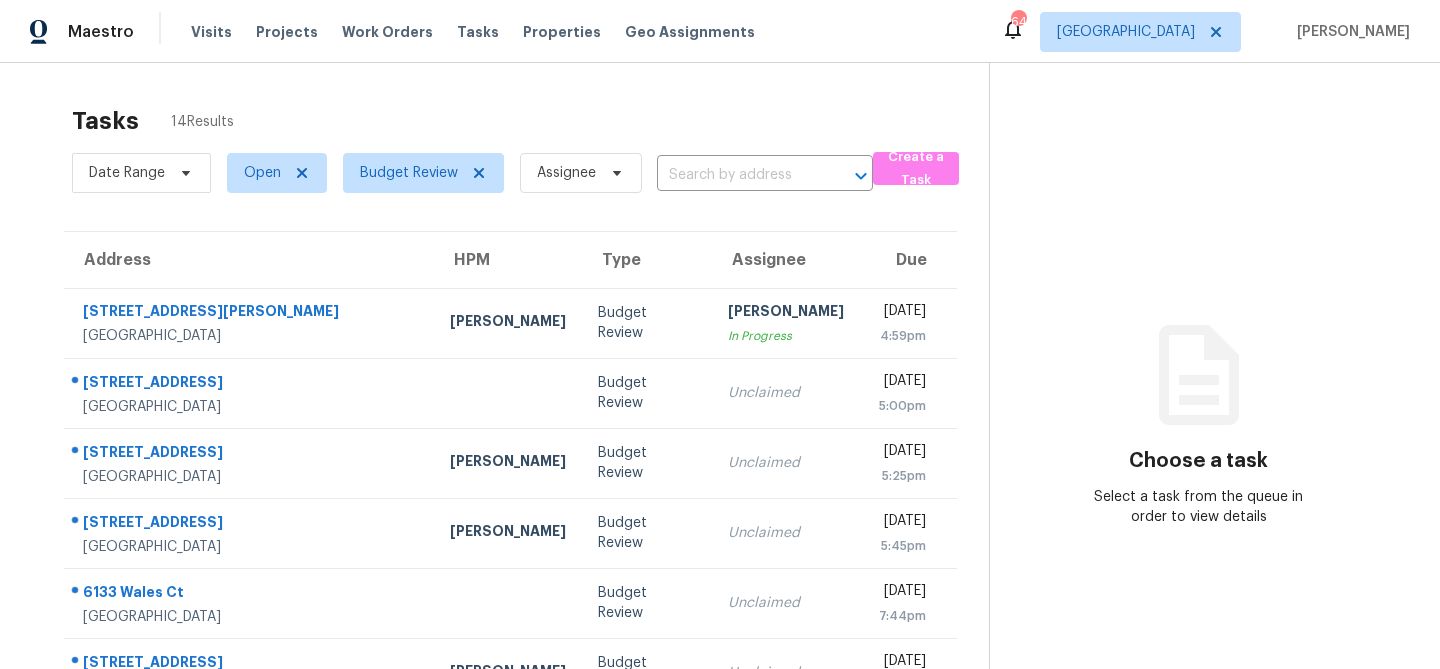 click on "Tasks 14  Results" at bounding box center [530, 121] 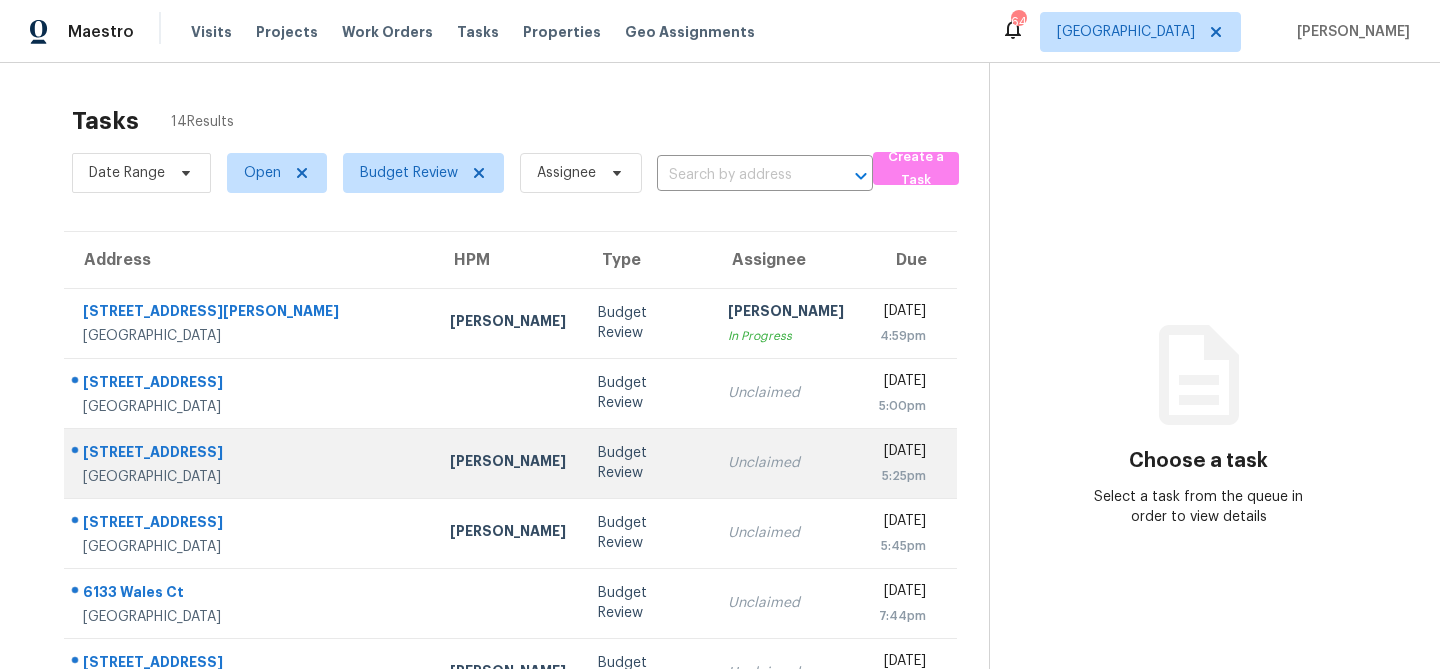 scroll, scrollTop: 372, scrollLeft: 0, axis: vertical 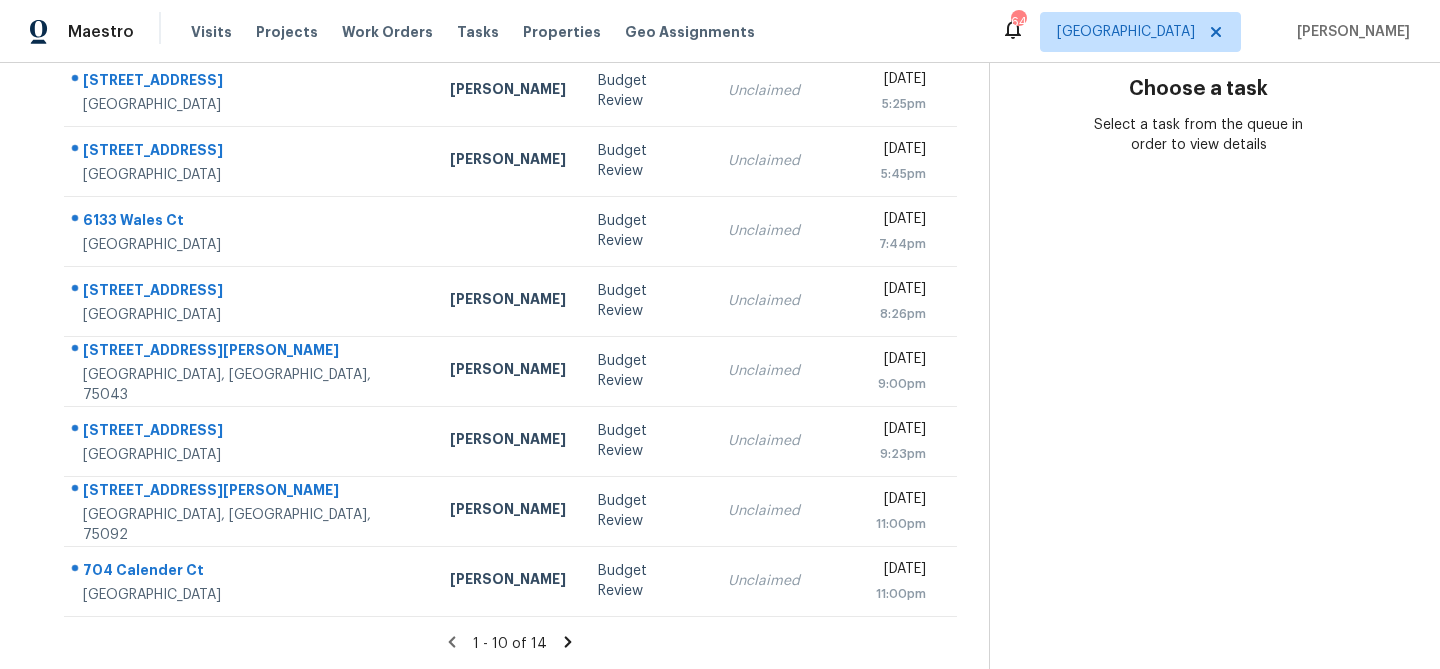 click 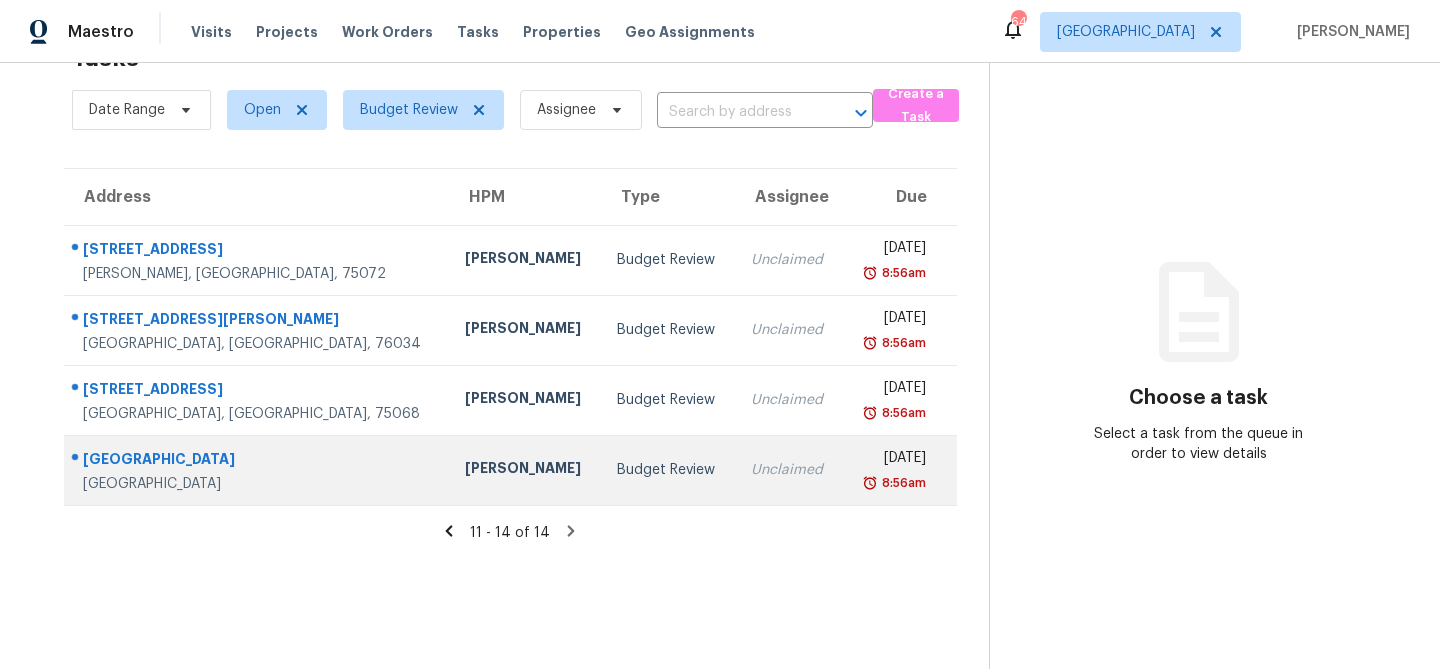 click on "Budget Review" at bounding box center [668, 470] 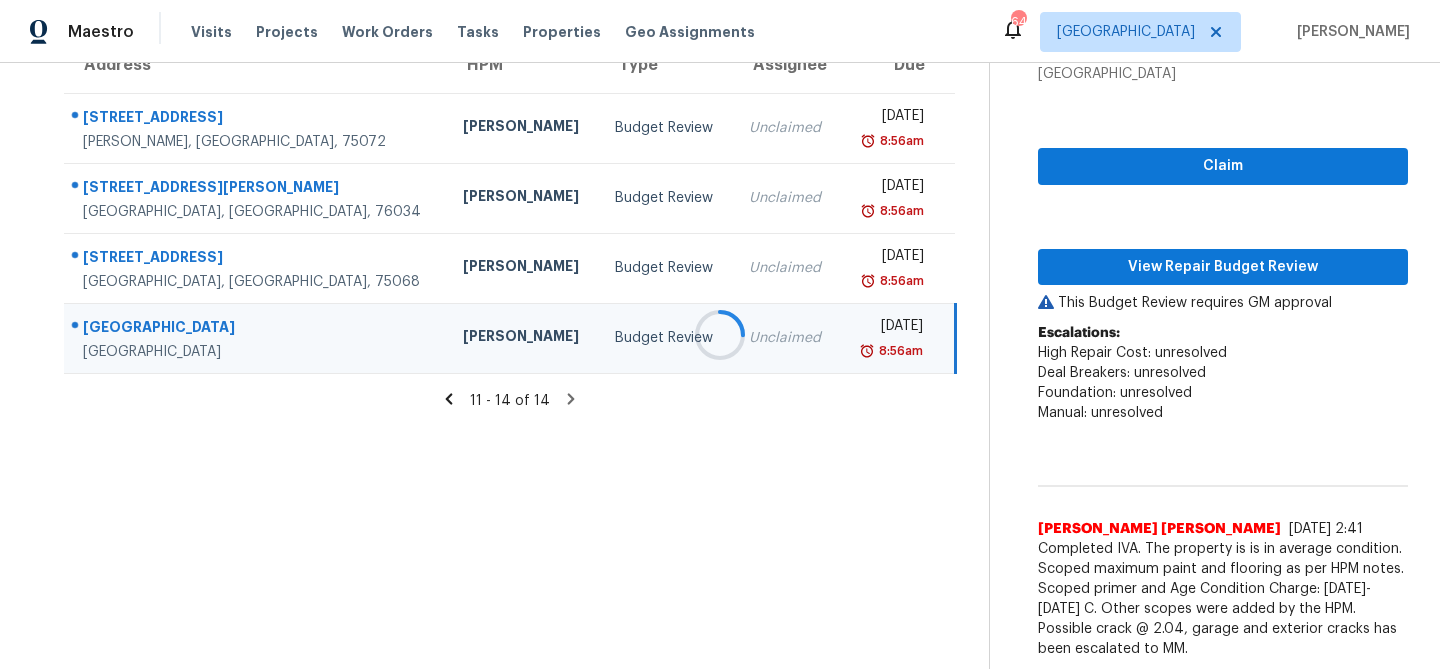 scroll, scrollTop: 245, scrollLeft: 0, axis: vertical 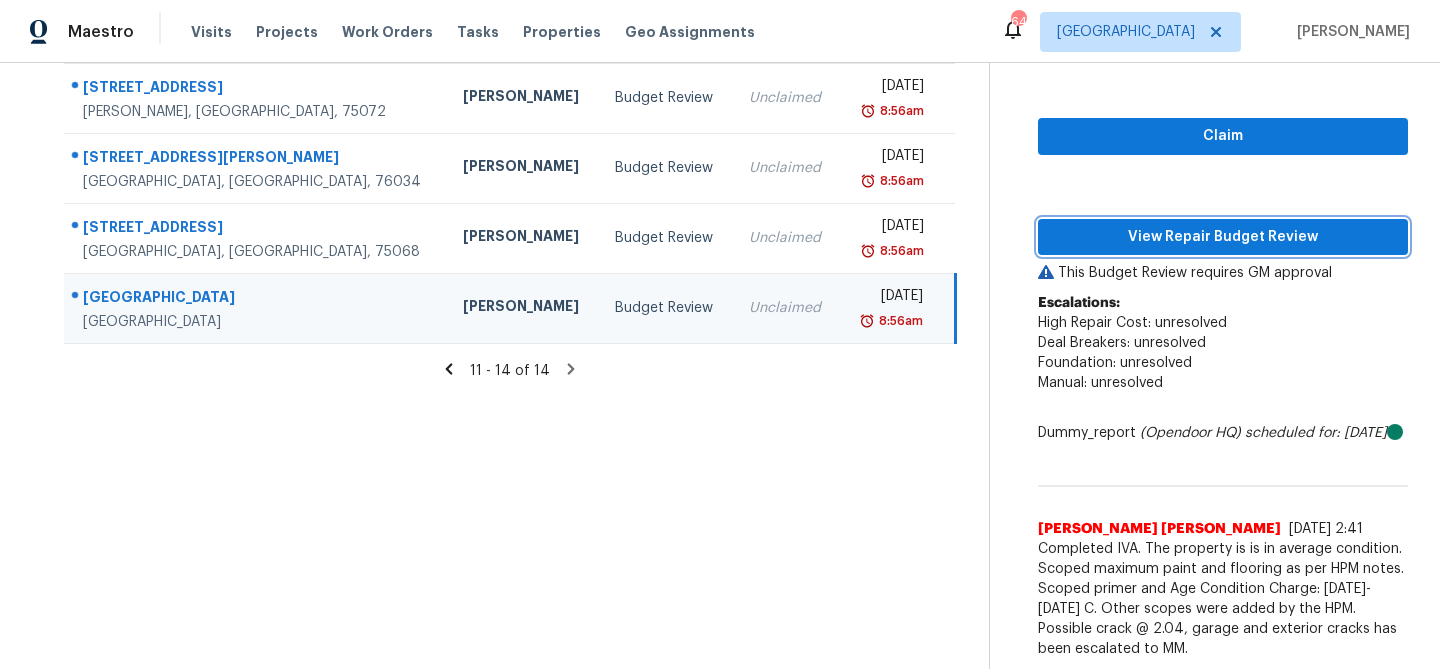 click on "View Repair Budget Review" at bounding box center (1223, 237) 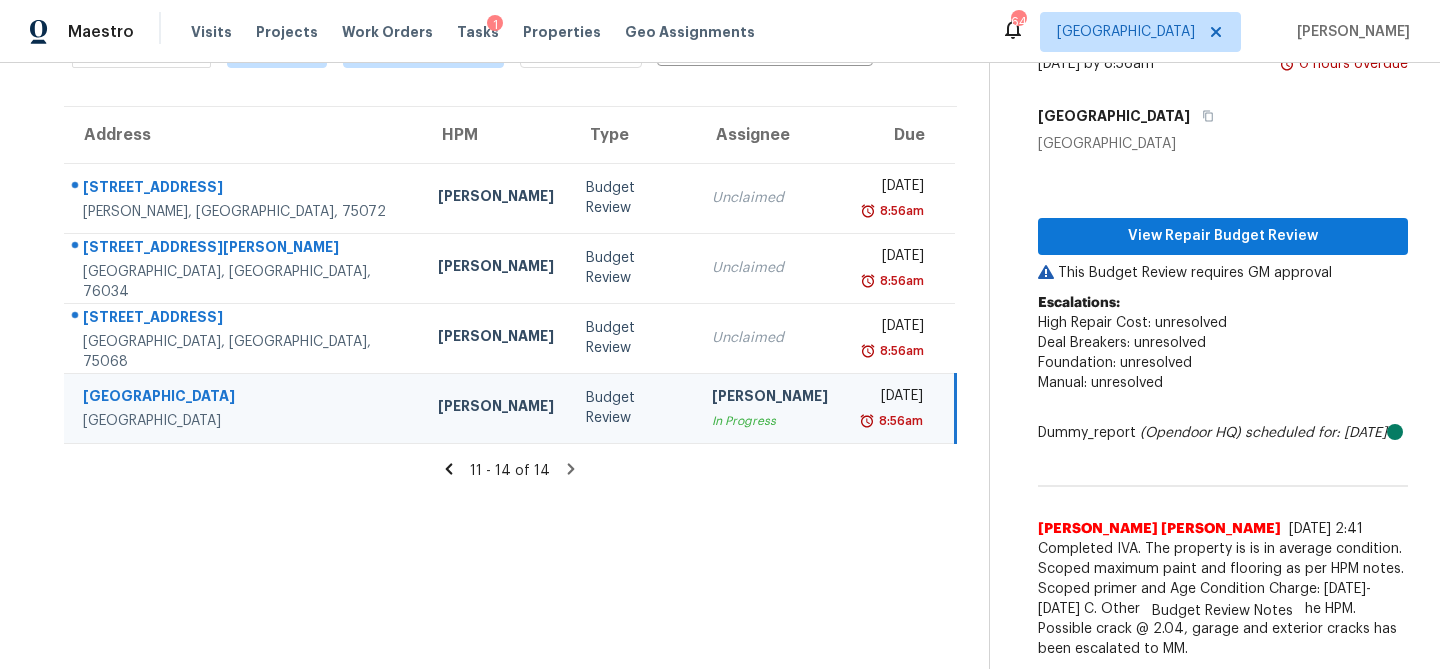 scroll, scrollTop: 145, scrollLeft: 0, axis: vertical 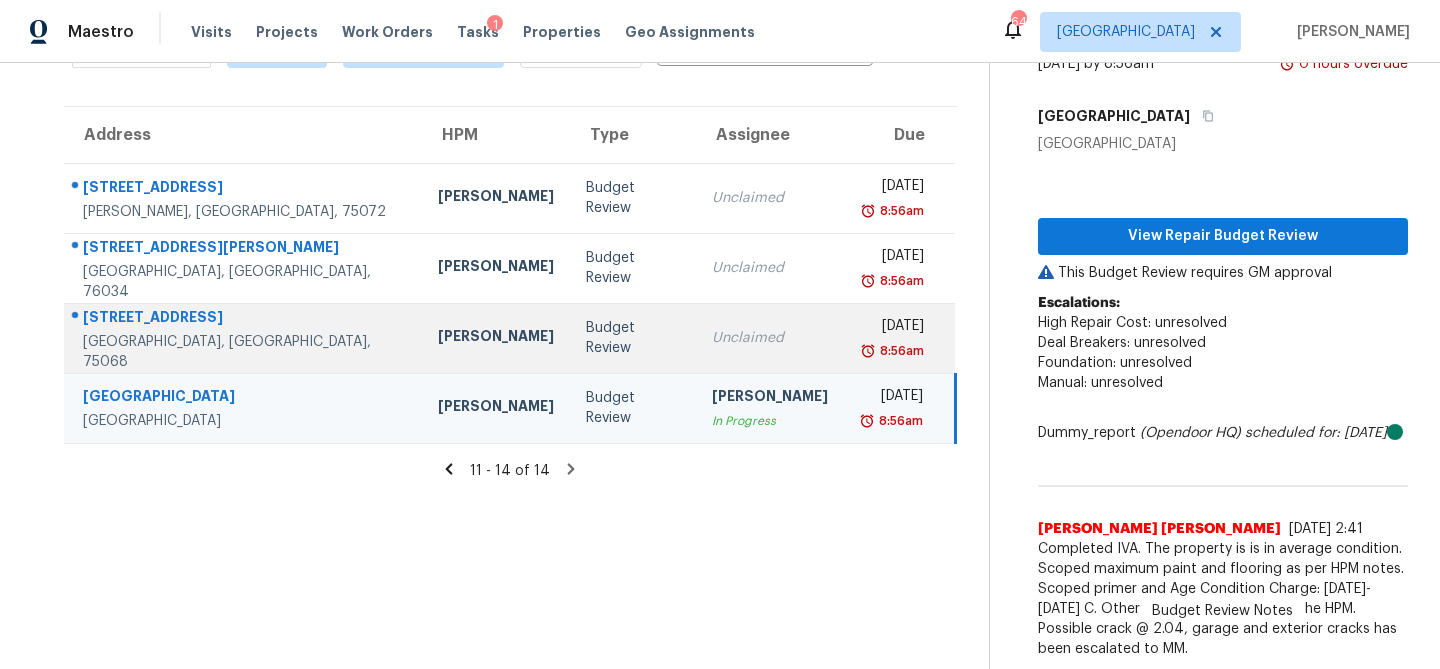 click on "Unclaimed" at bounding box center [770, 338] 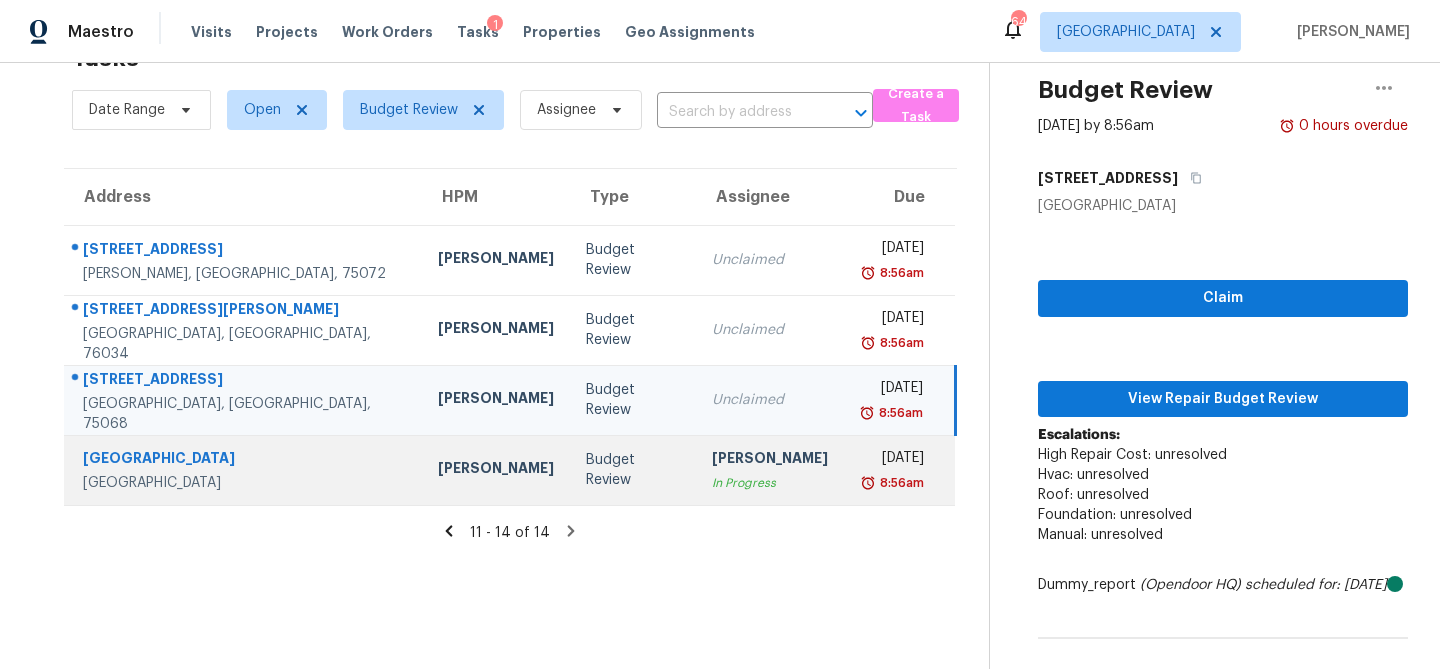scroll, scrollTop: 245, scrollLeft: 0, axis: vertical 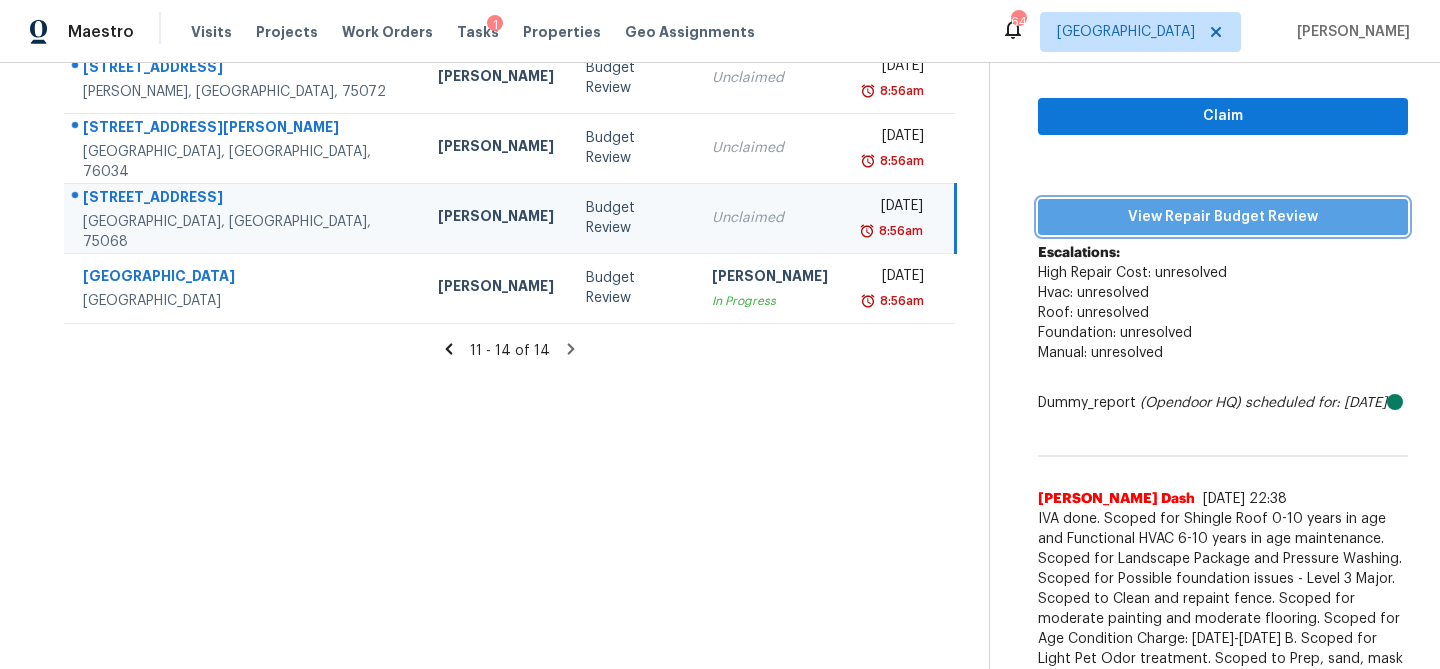 click on "View Repair Budget Review" at bounding box center [1223, 217] 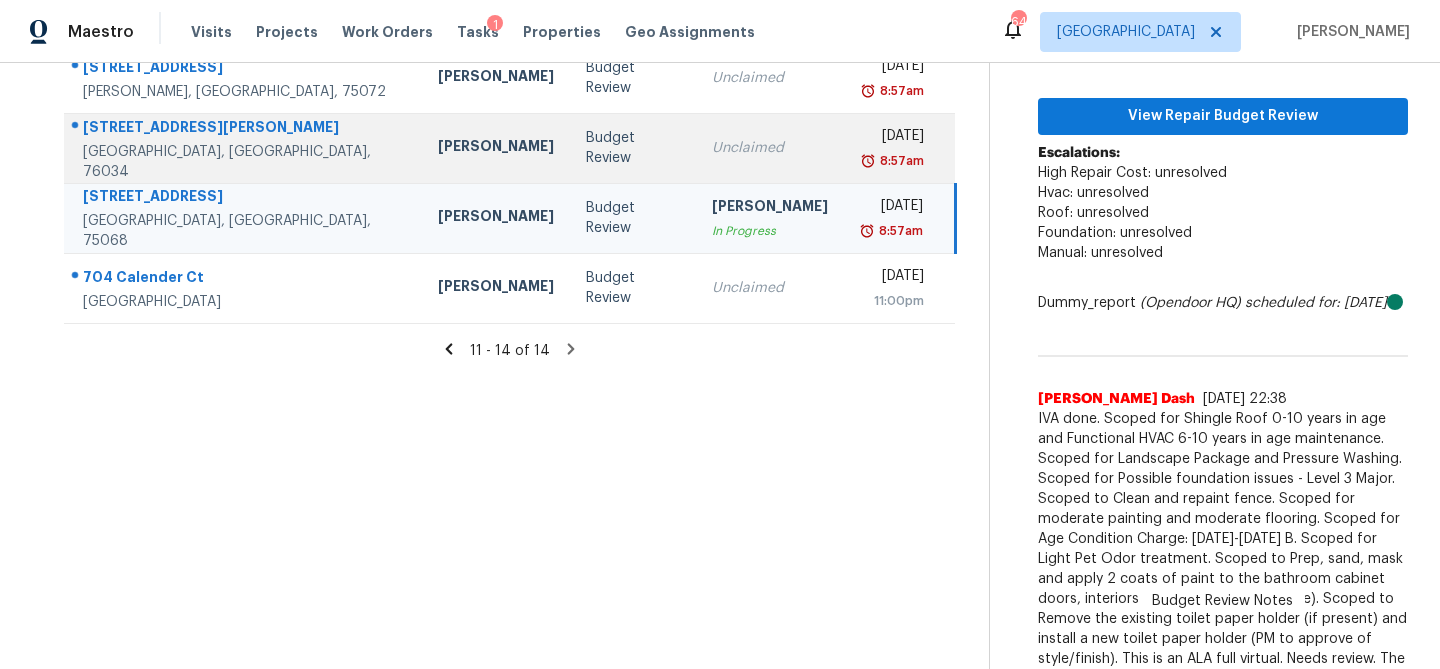 click on "Unclaimed" at bounding box center [770, 148] 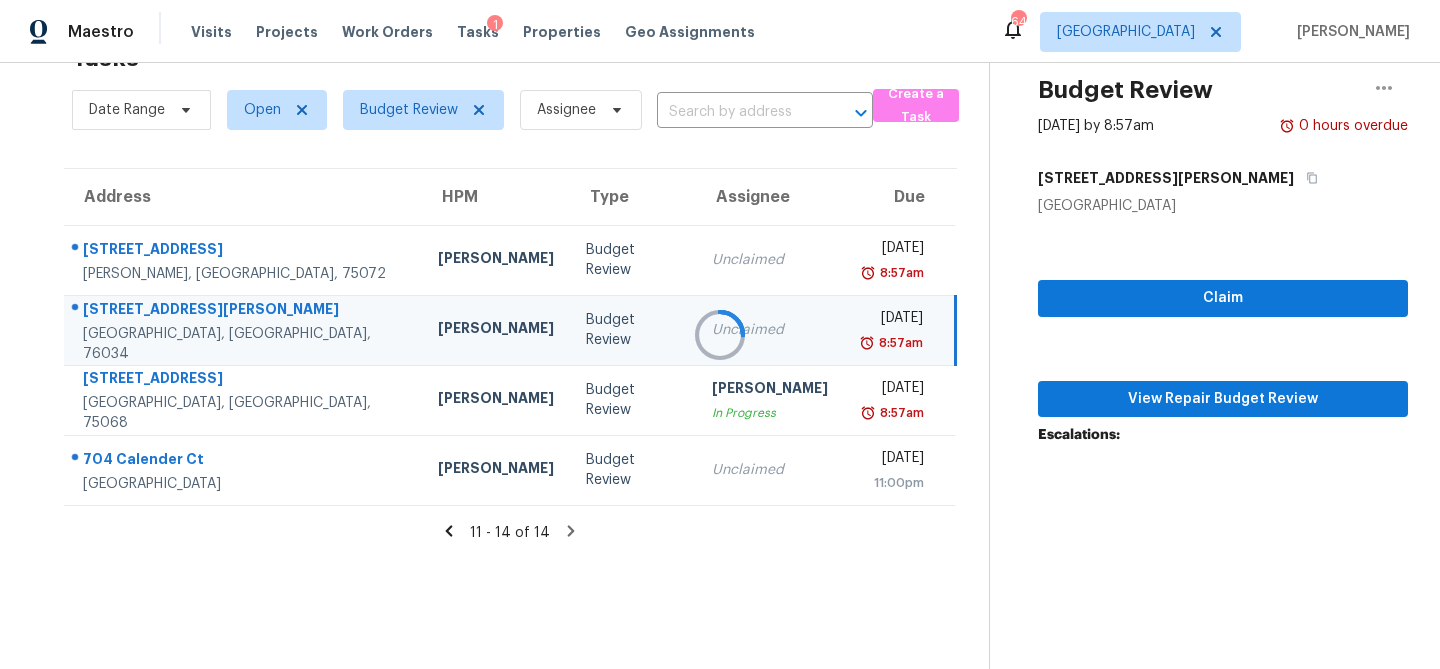 scroll, scrollTop: 245, scrollLeft: 0, axis: vertical 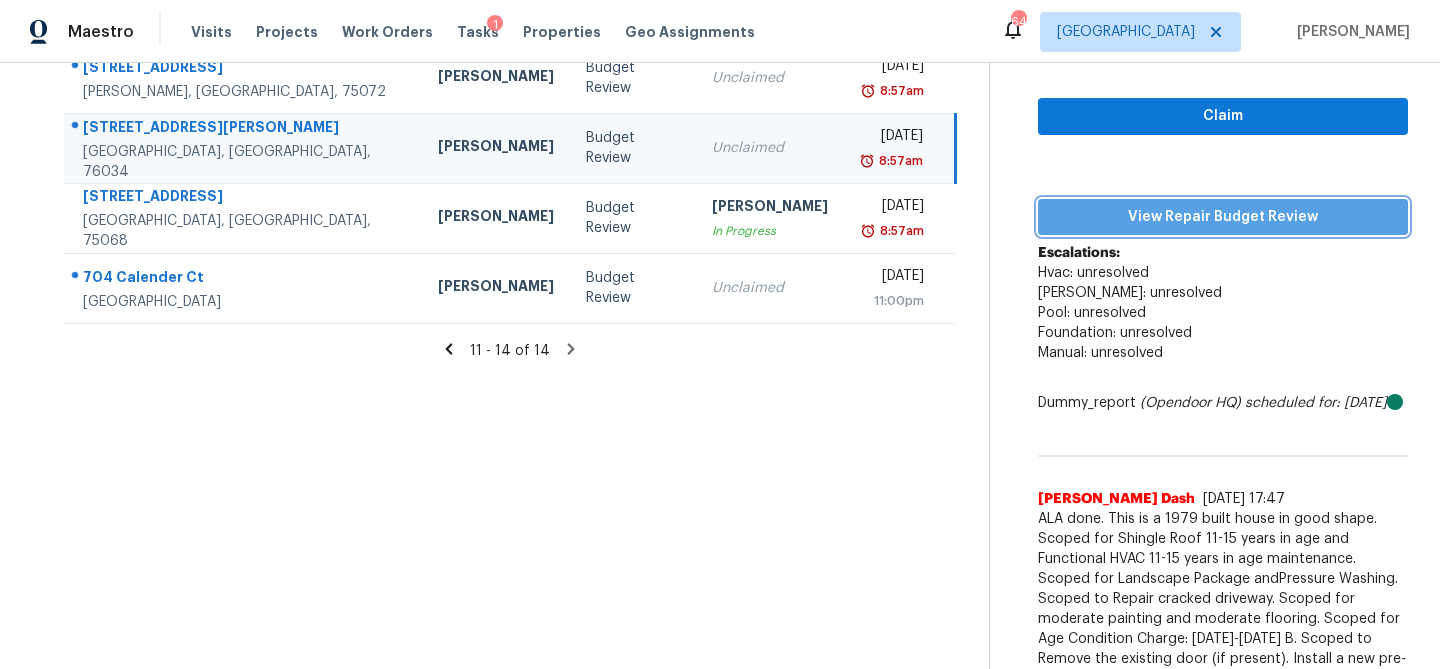 click on "View Repair Budget Review" at bounding box center [1223, 217] 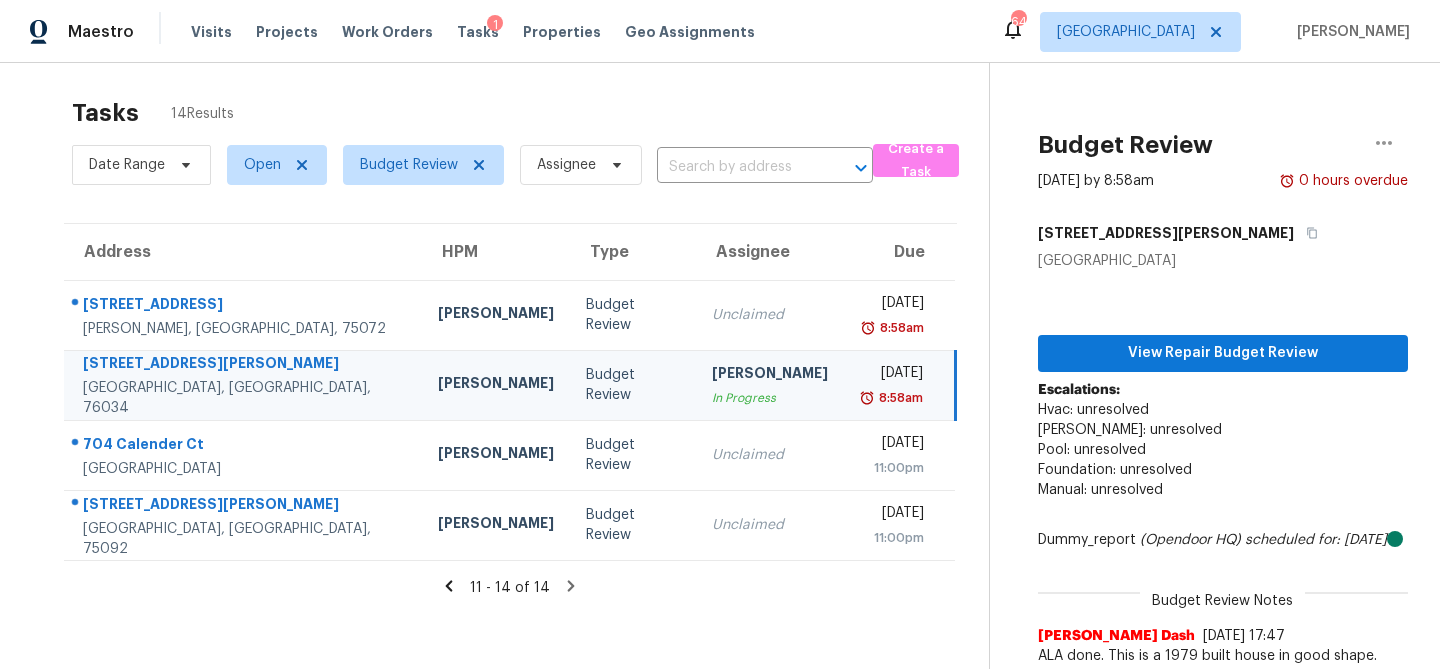 scroll, scrollTop: 8, scrollLeft: 0, axis: vertical 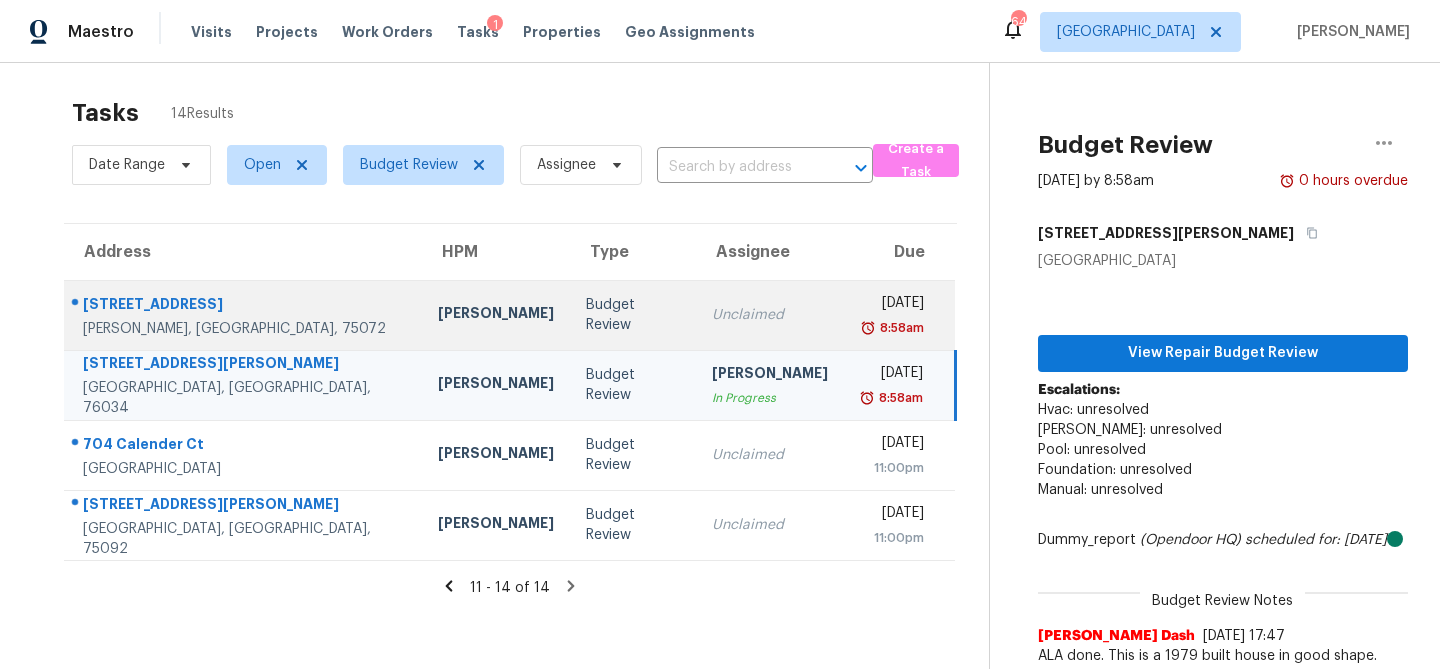 click on "Unclaimed" at bounding box center (770, 315) 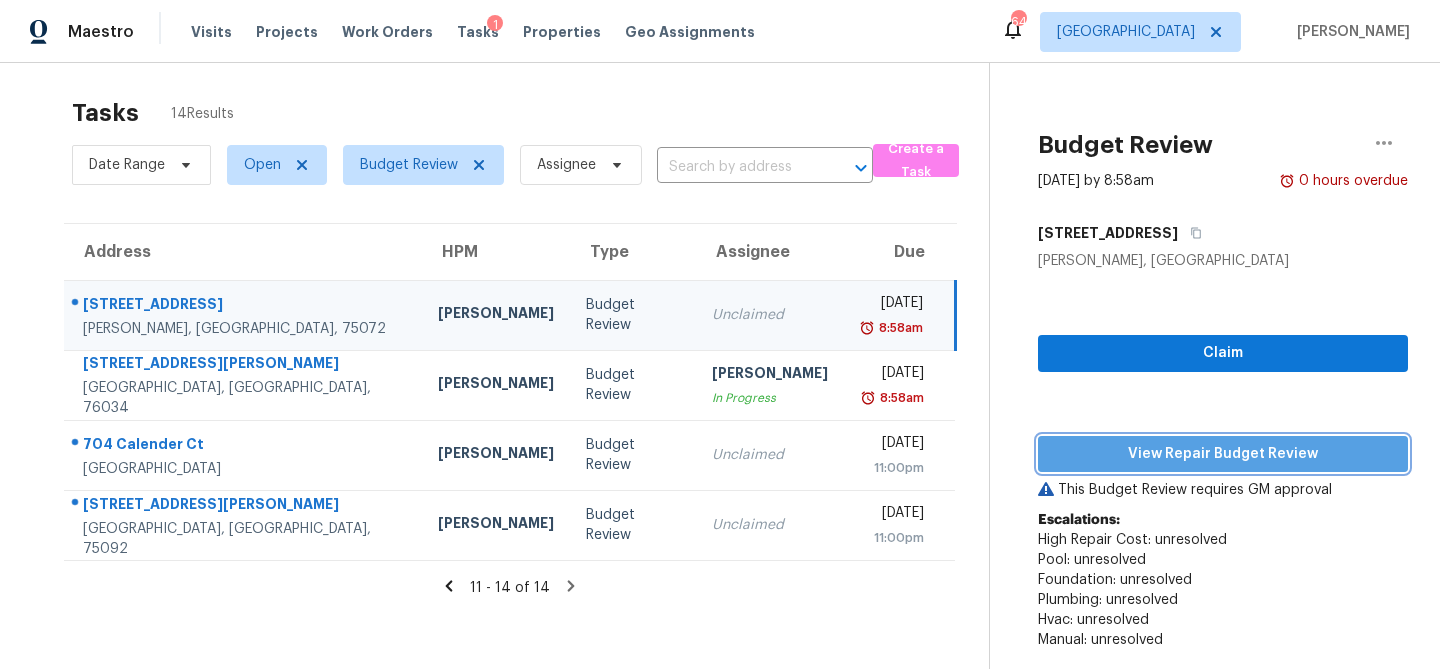 click on "View Repair Budget Review" at bounding box center (1223, 454) 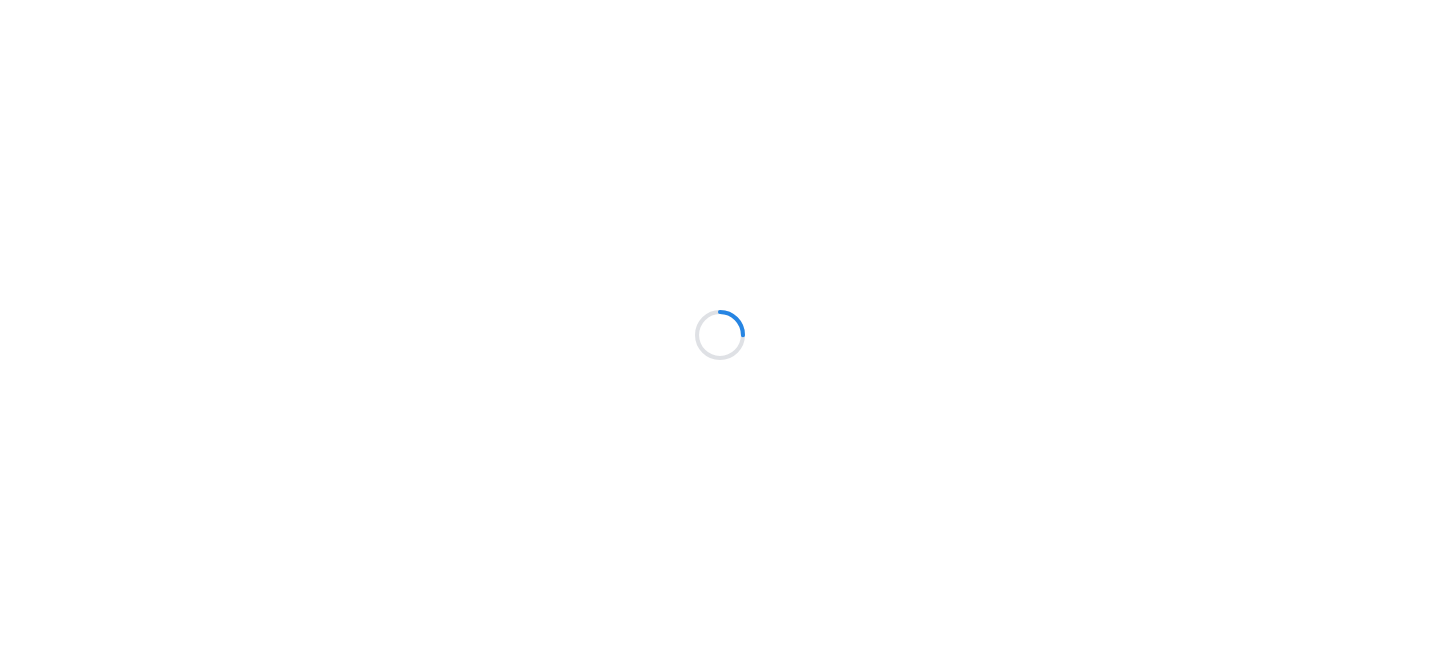 scroll, scrollTop: 0, scrollLeft: 0, axis: both 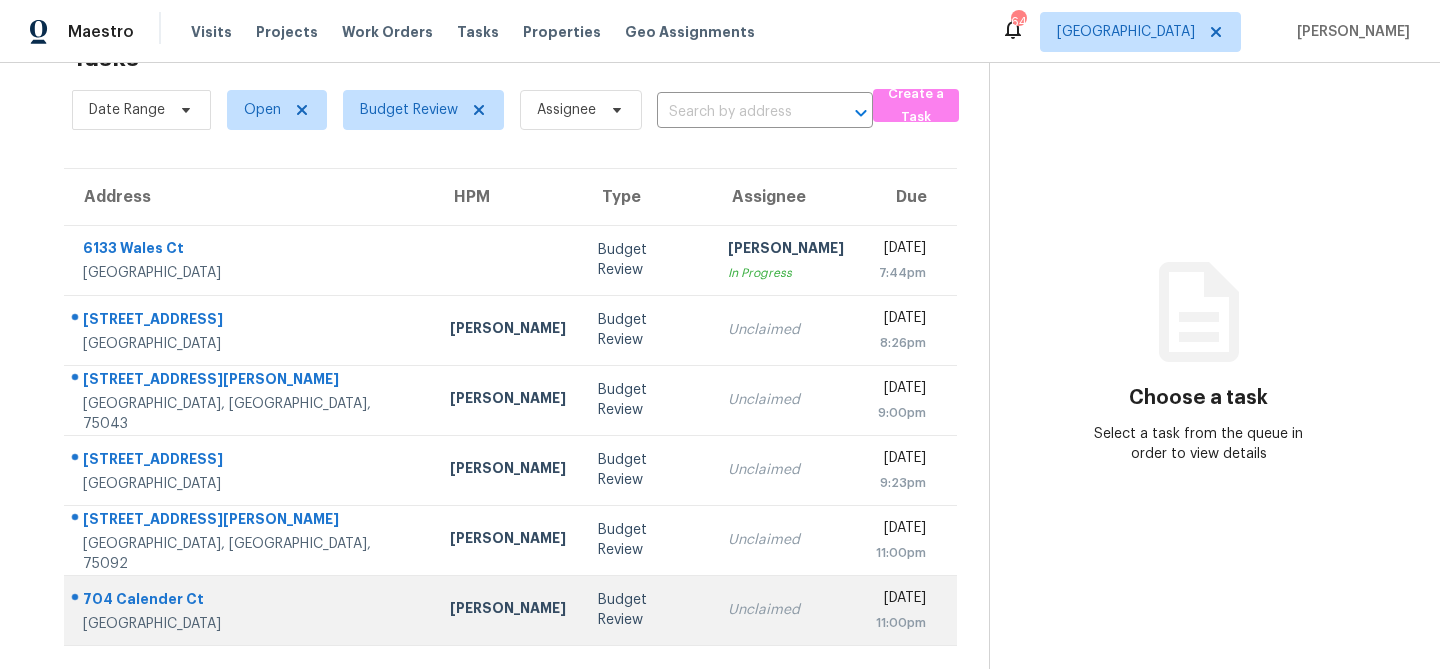 click on "Budget Review" at bounding box center (647, 610) 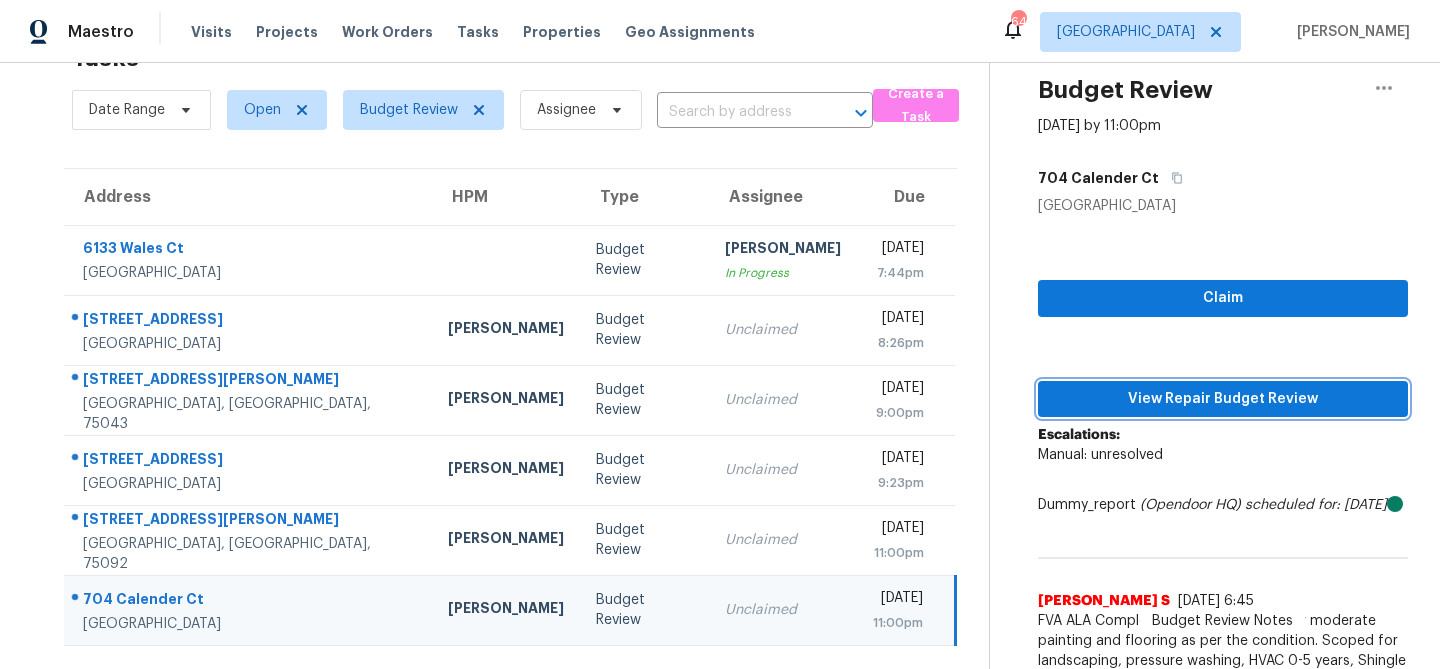 click on "View Repair Budget Review" at bounding box center (1223, 399) 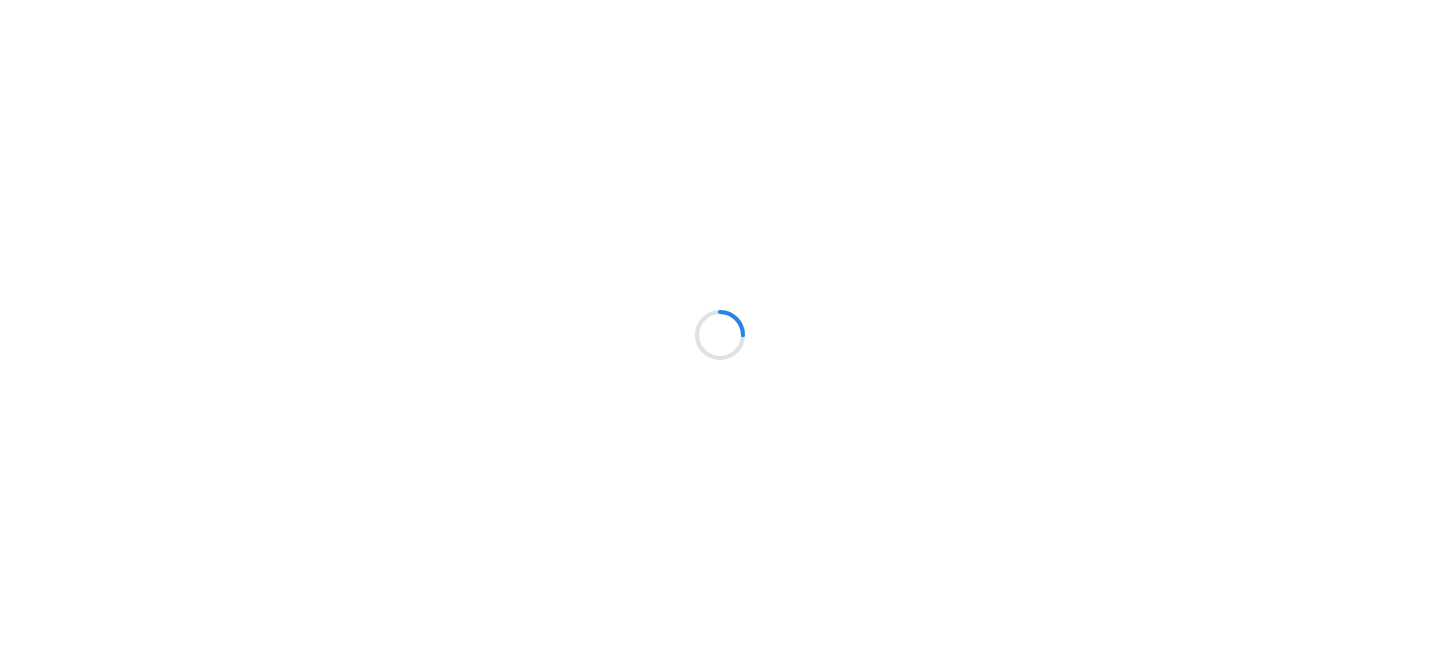 scroll, scrollTop: 0, scrollLeft: 0, axis: both 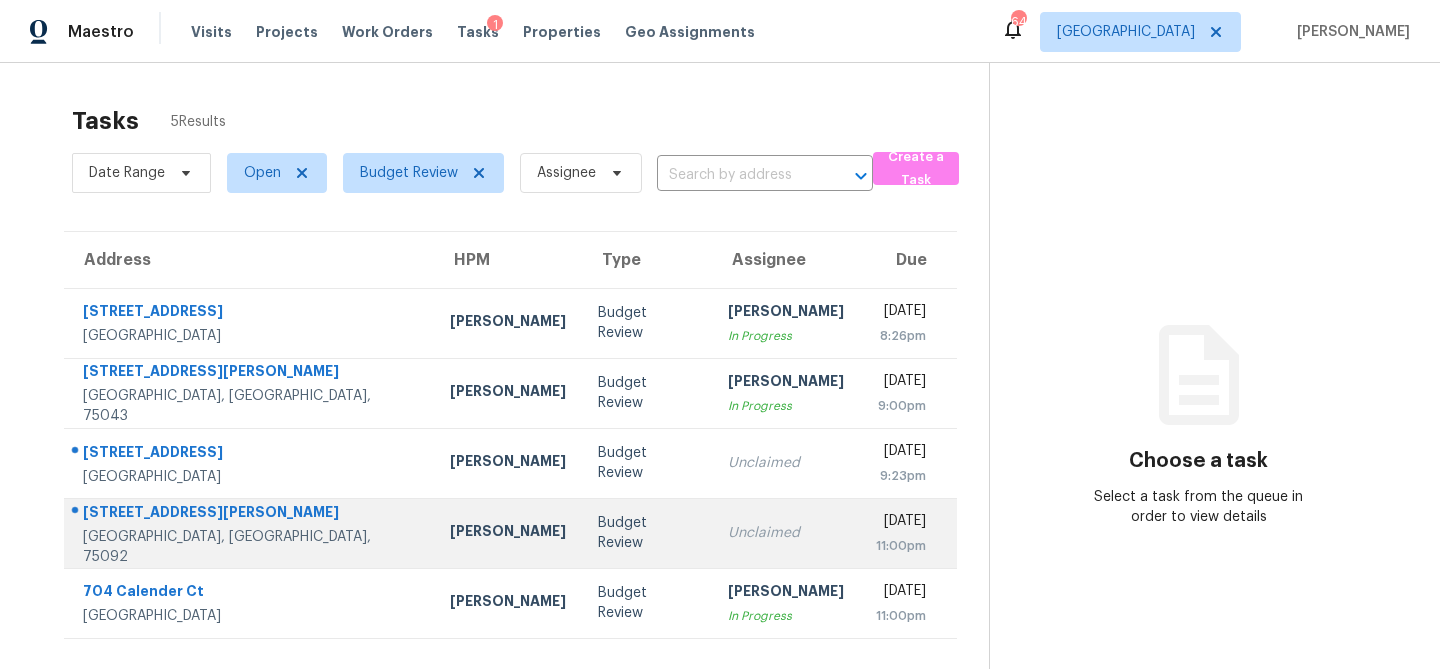 click on "[PERSON_NAME]" at bounding box center [508, 533] 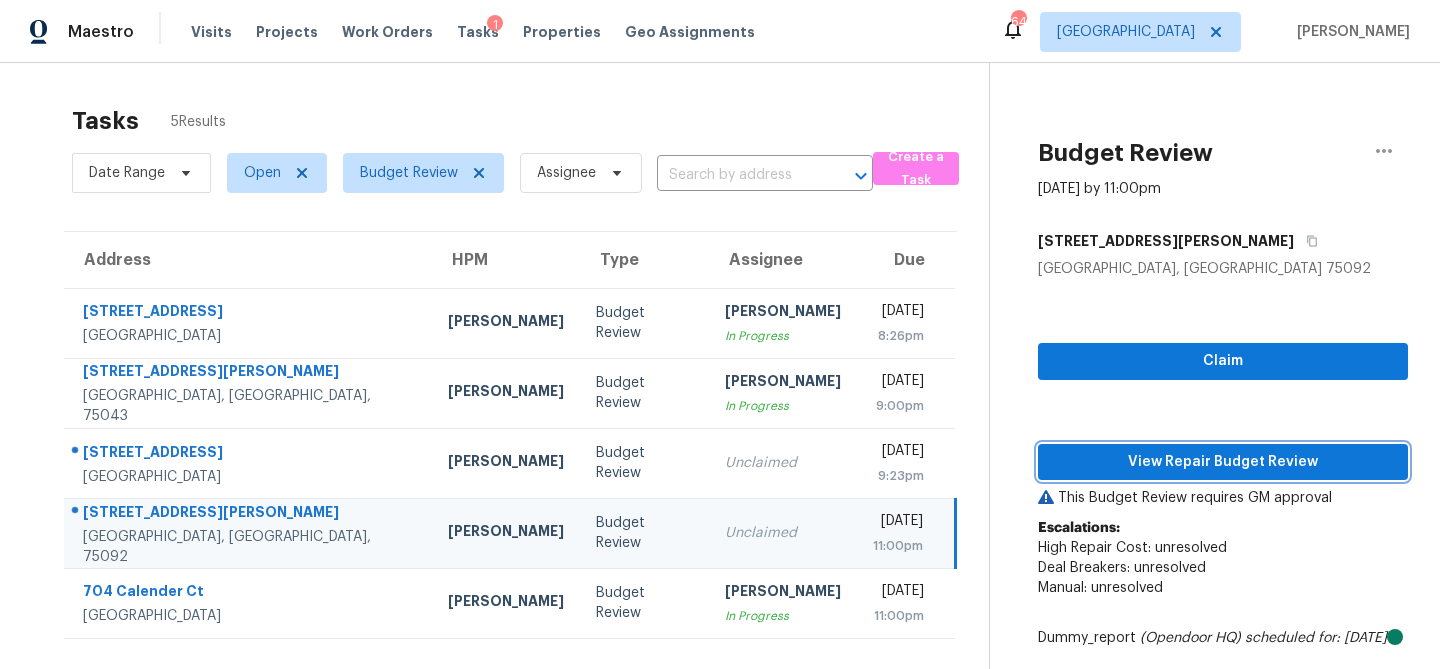 click on "View Repair Budget Review" at bounding box center [1223, 462] 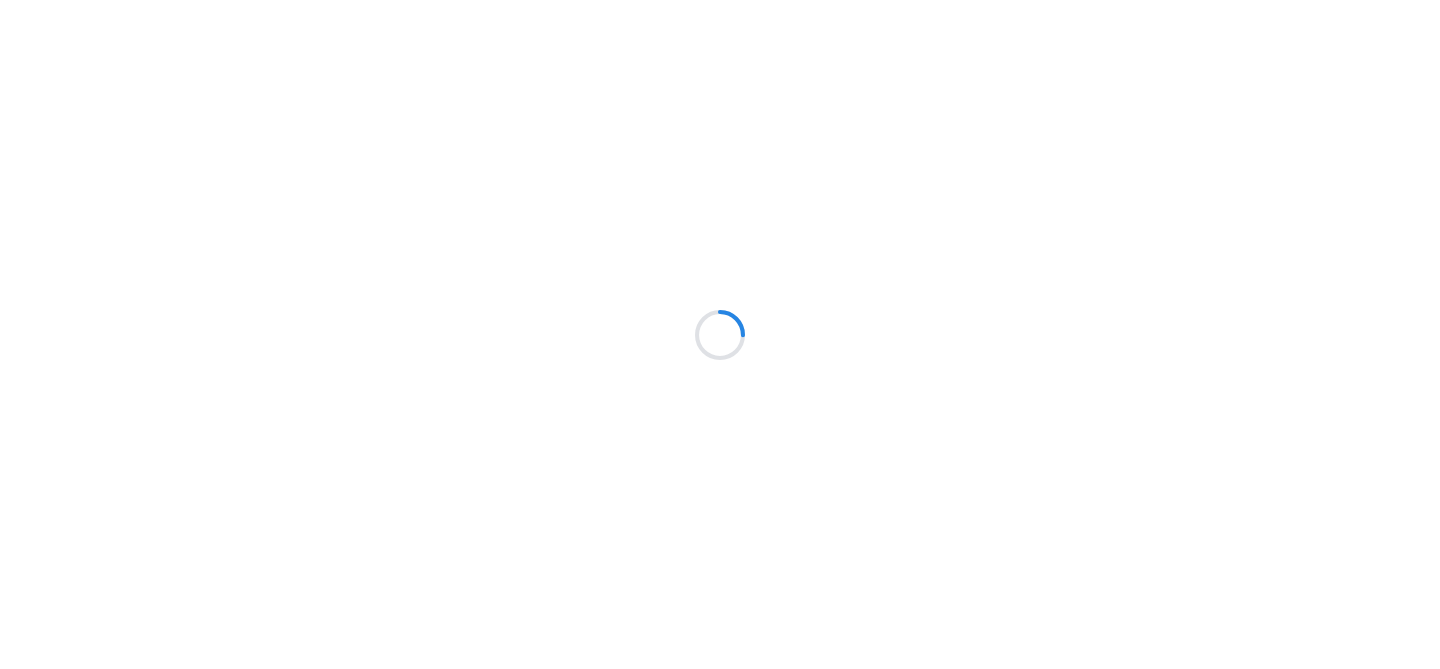 scroll, scrollTop: 0, scrollLeft: 0, axis: both 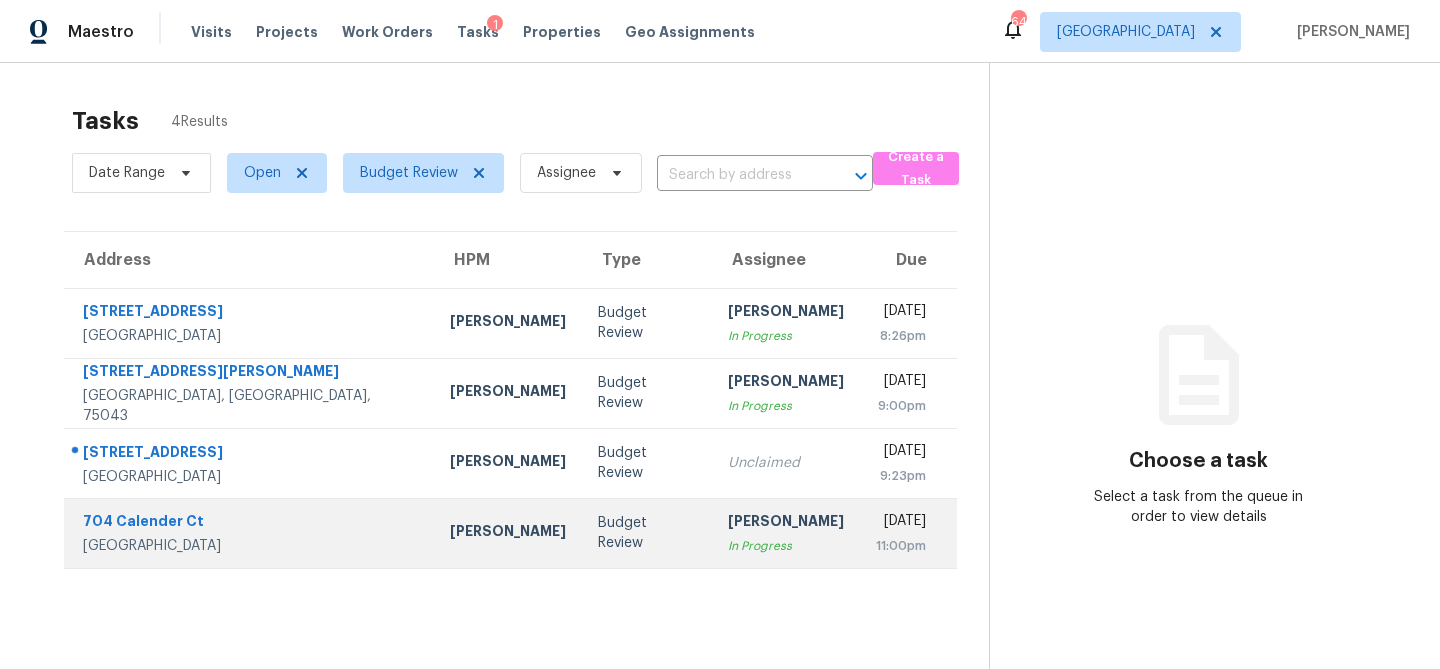 click on "Budget Review" at bounding box center (647, 533) 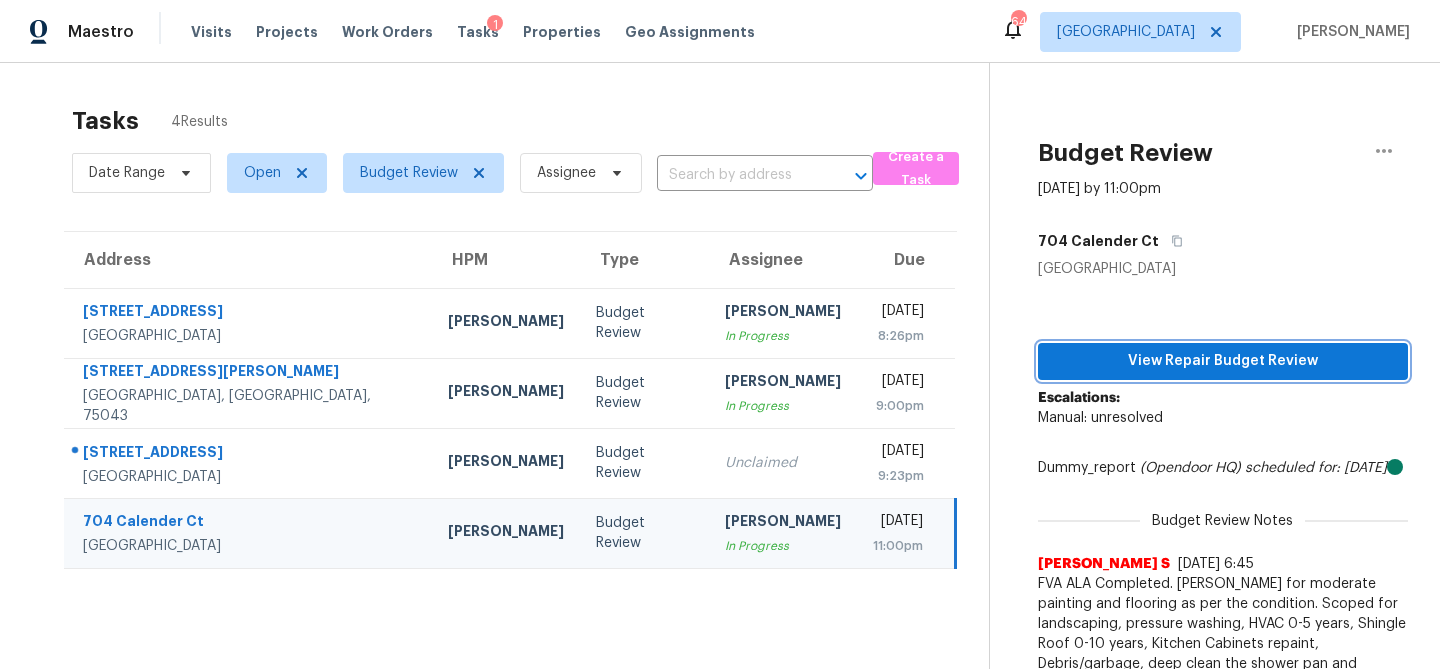 click on "View Repair Budget Review" at bounding box center [1223, 361] 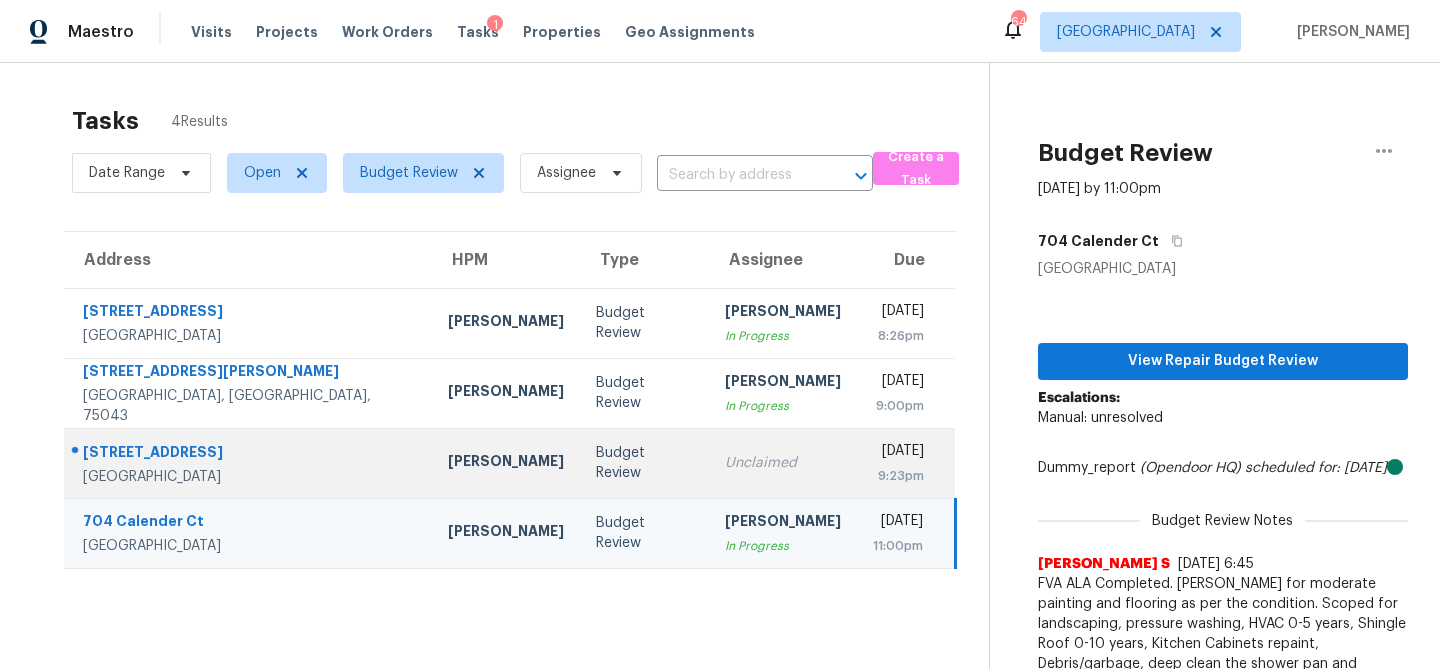 click on "Budget Review" at bounding box center [644, 463] 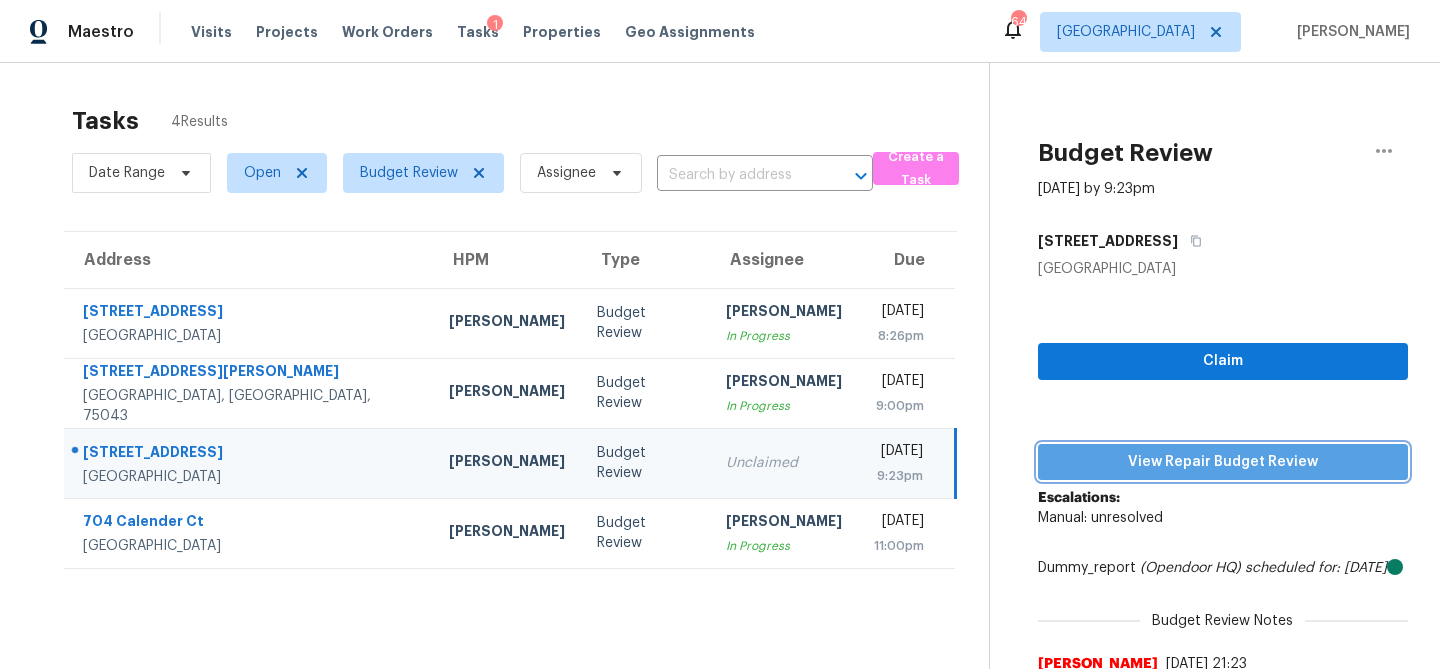 click on "View Repair Budget Review" at bounding box center [1223, 462] 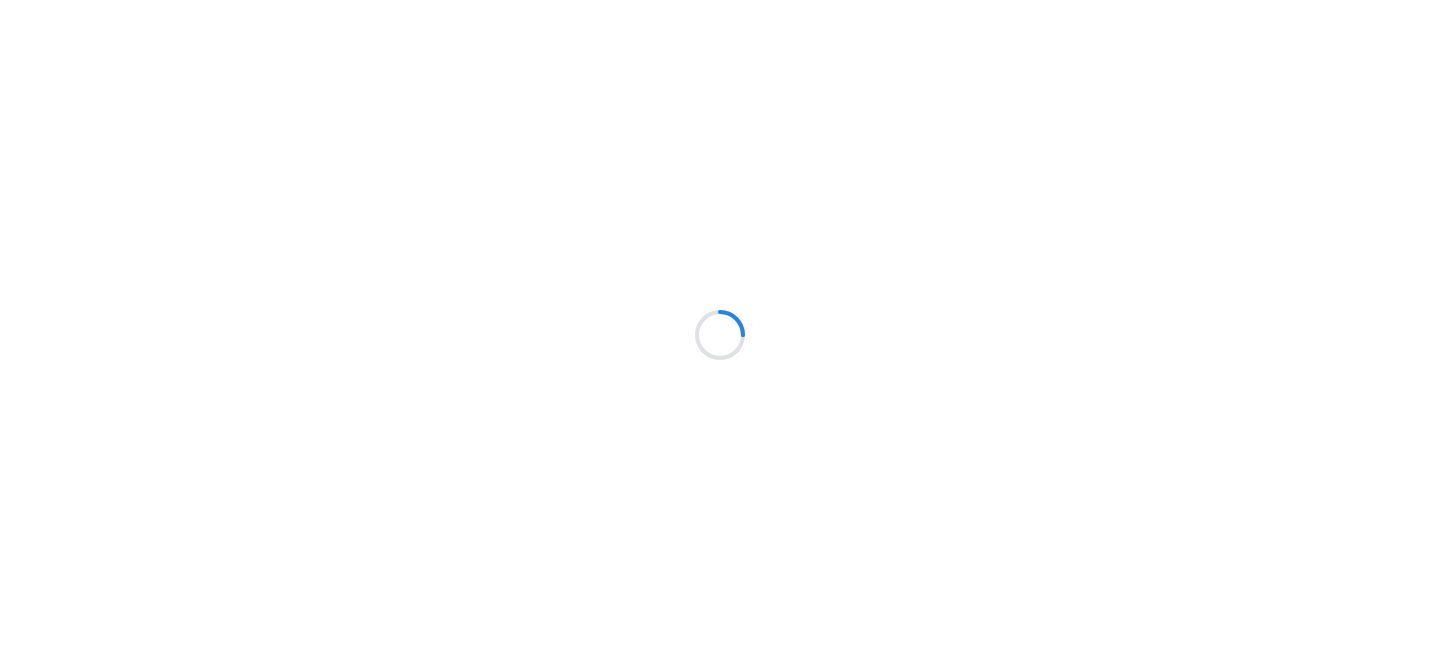 scroll, scrollTop: 0, scrollLeft: 0, axis: both 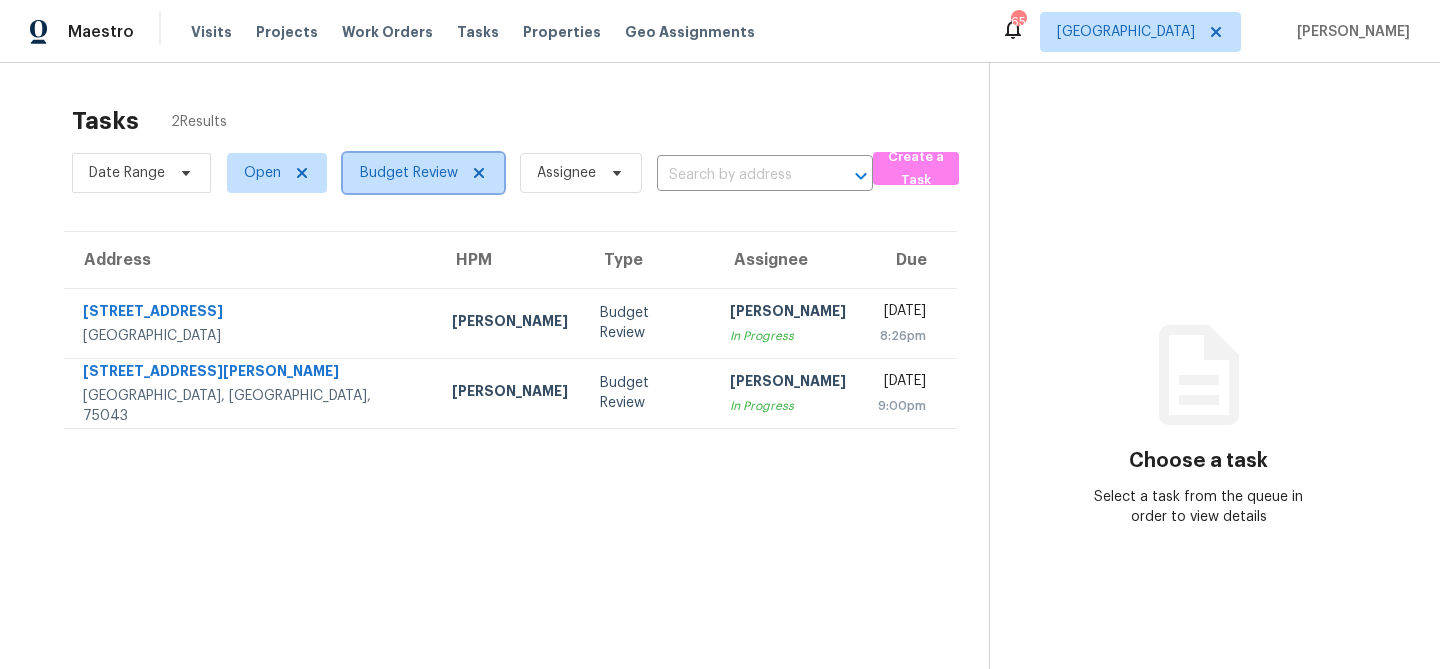 click 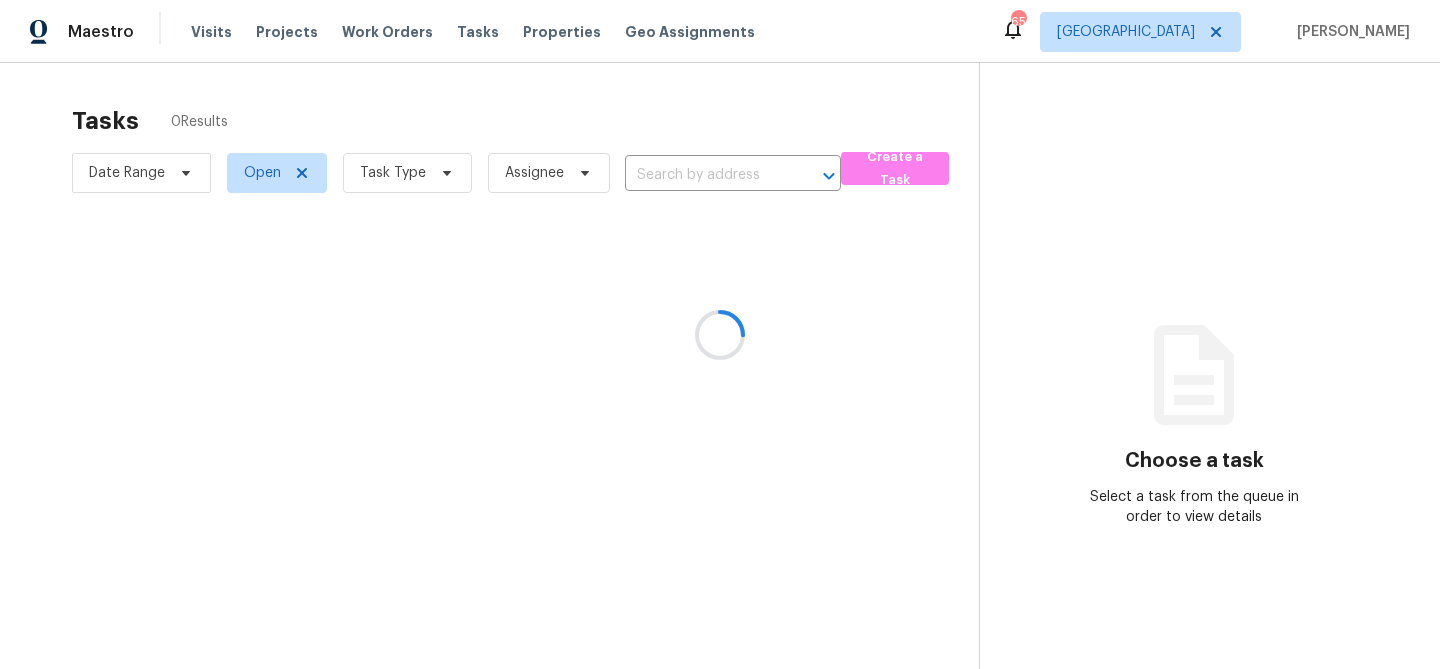 click at bounding box center [720, 334] 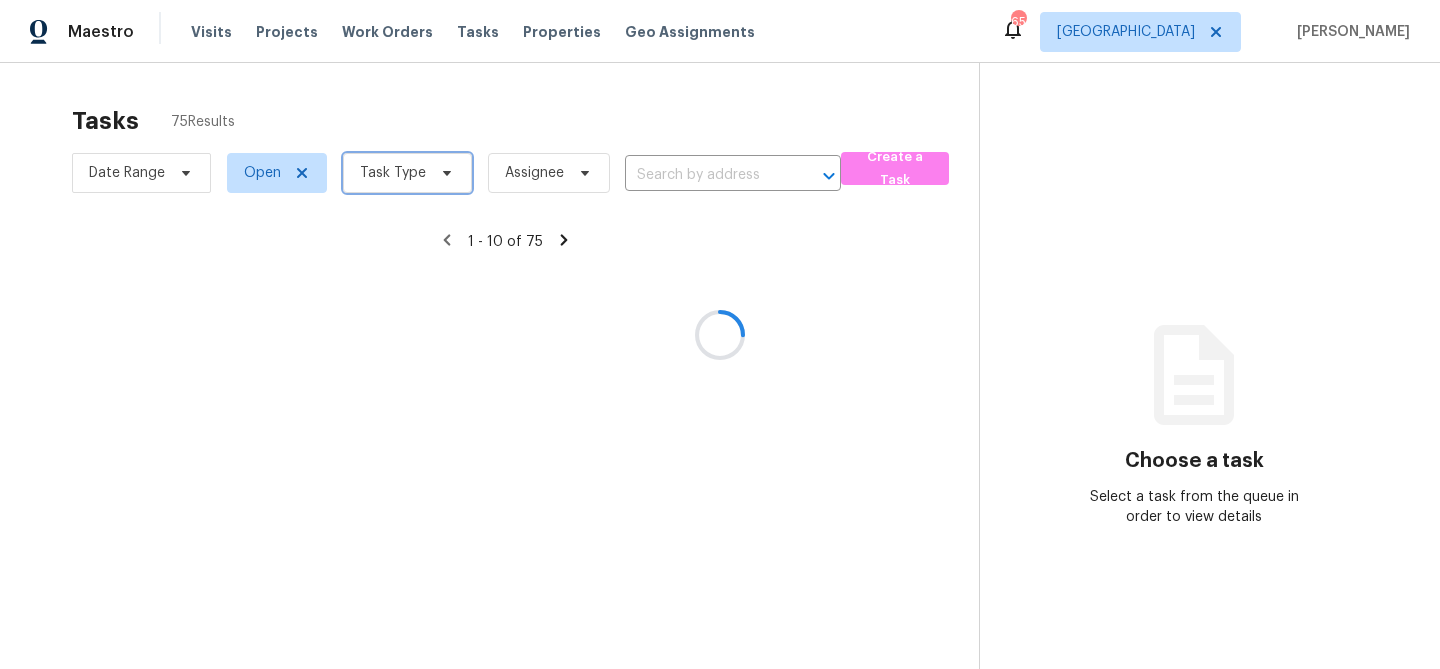 click 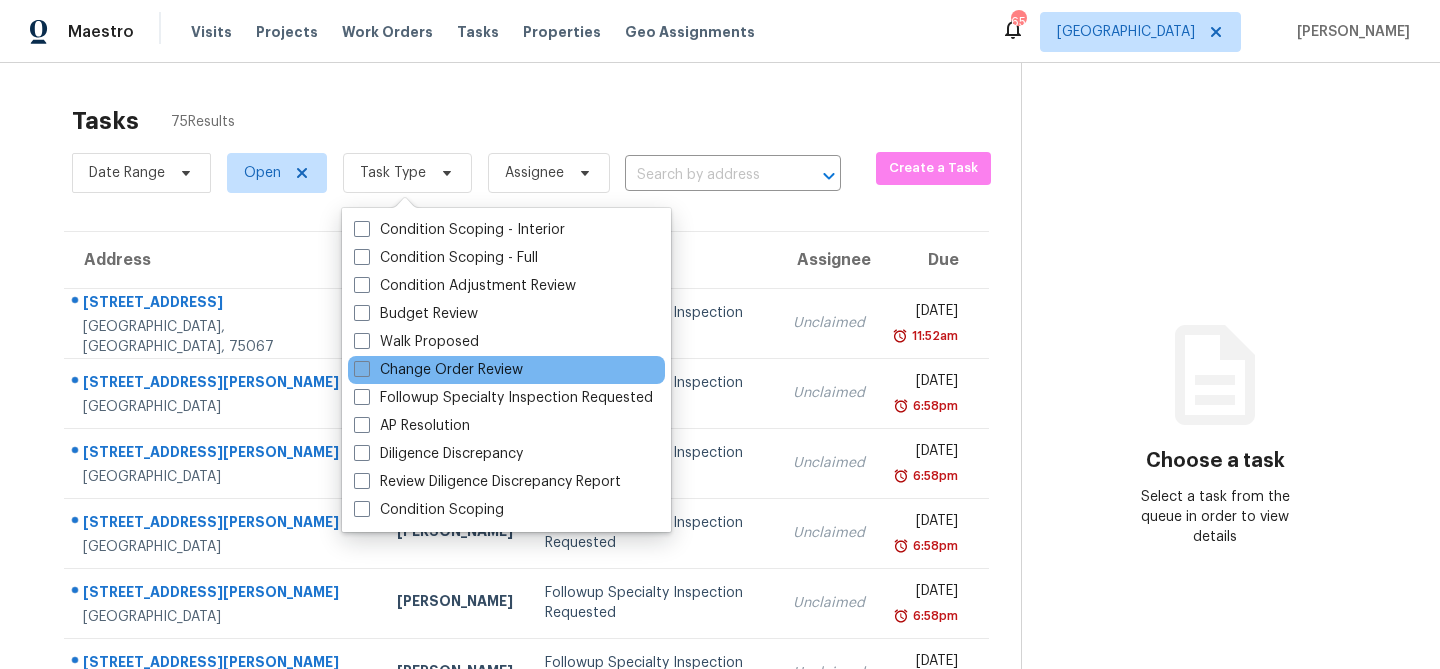 click on "Change Order Review" at bounding box center [438, 370] 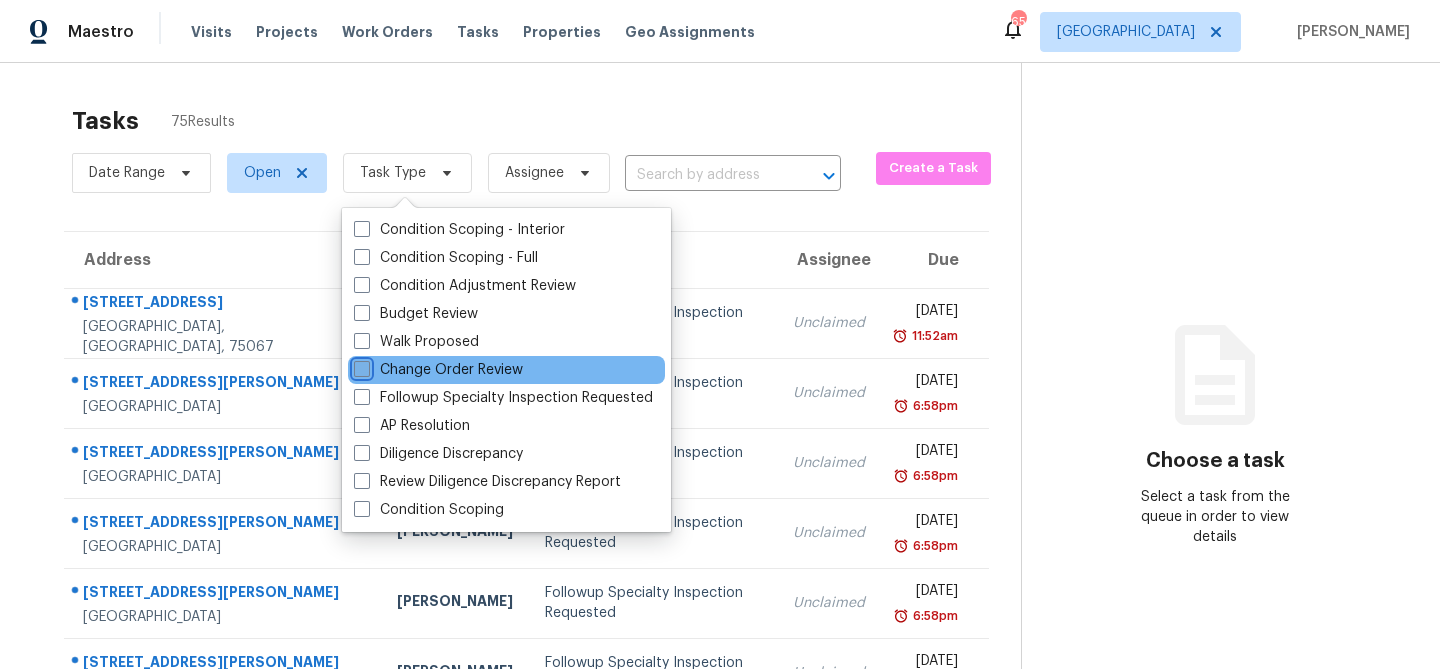 click on "Change Order Review" at bounding box center (360, 366) 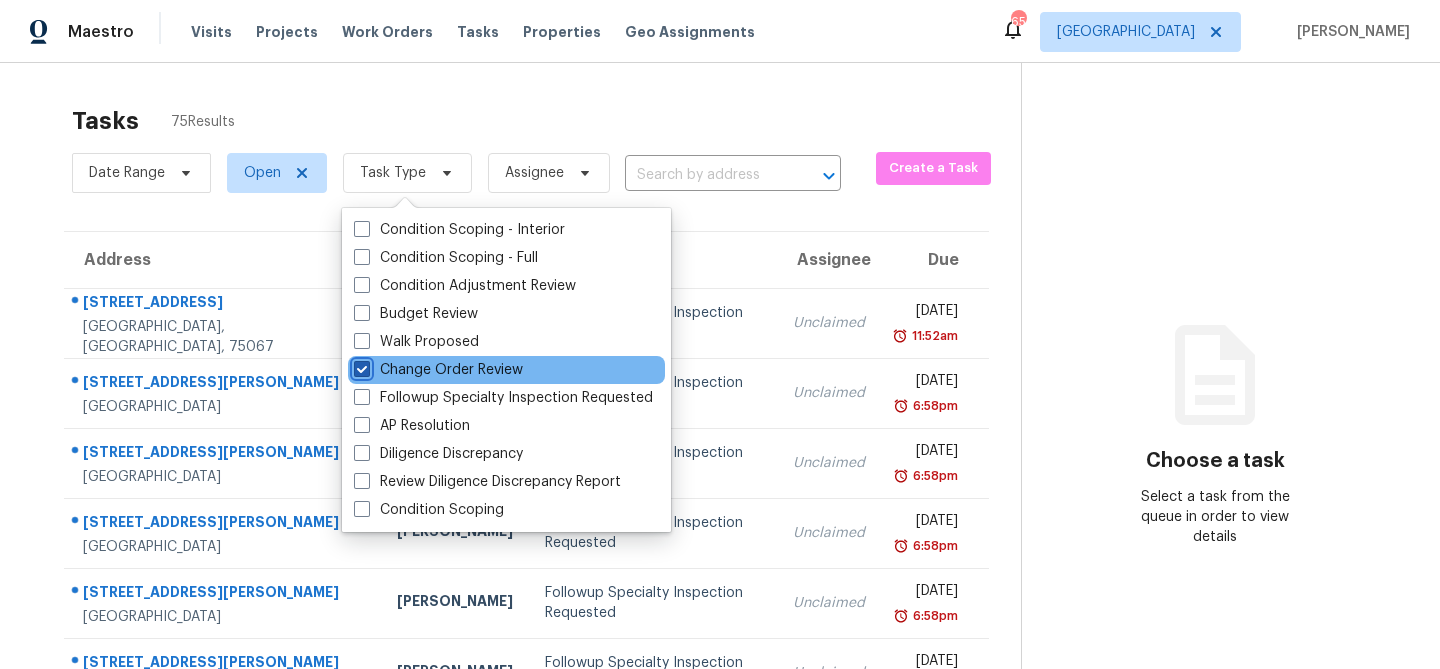checkbox on "true" 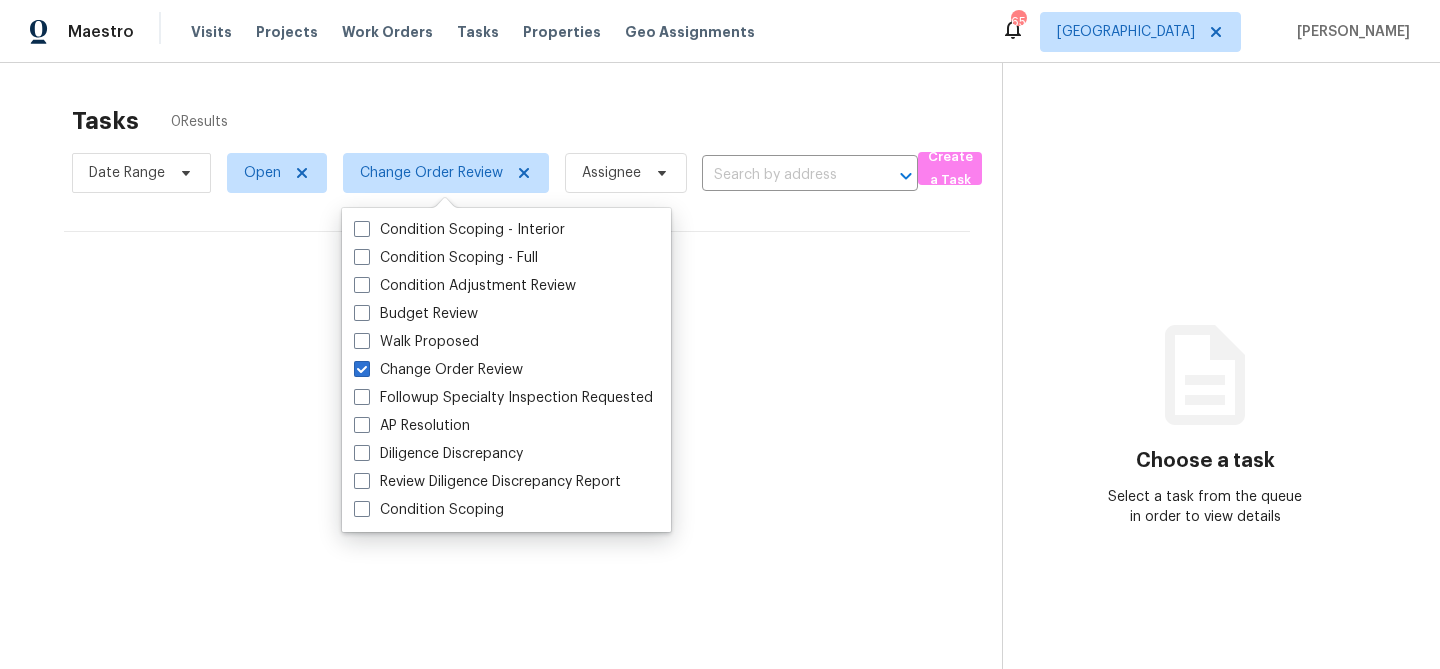 click on "Tasks 0  Results" at bounding box center [537, 121] 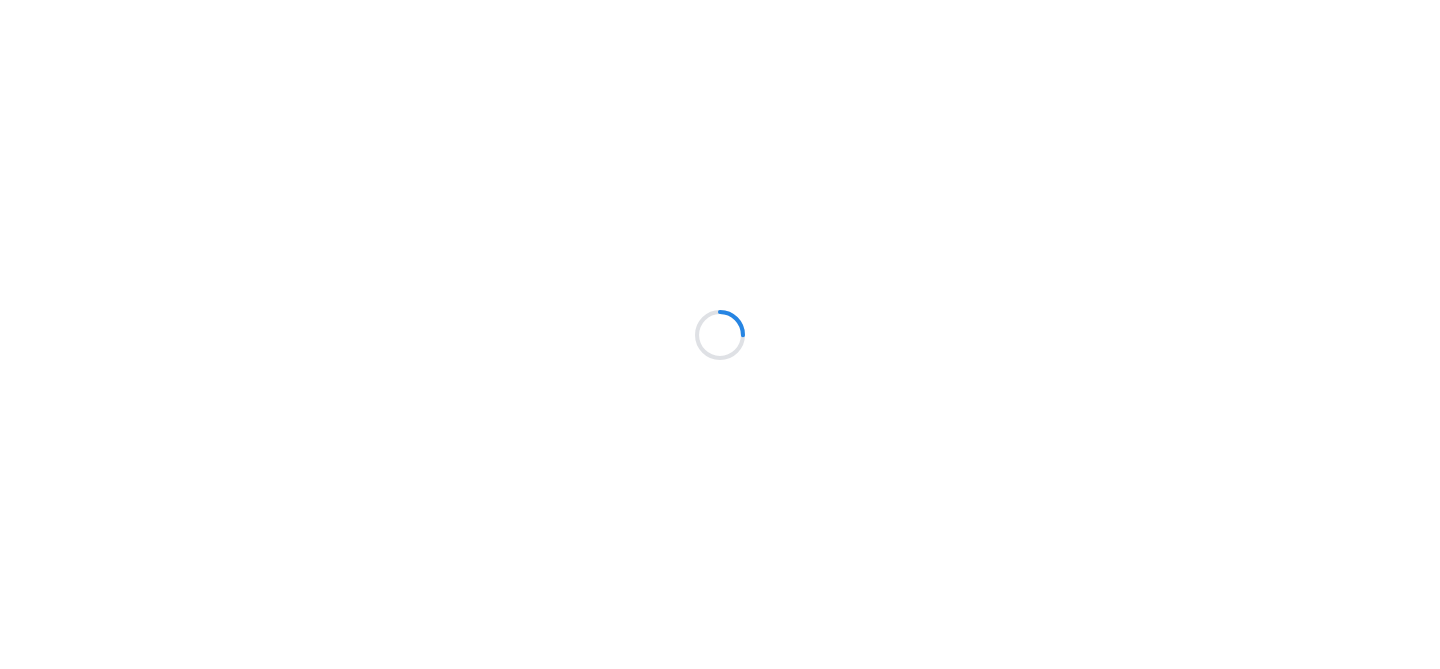 scroll, scrollTop: 0, scrollLeft: 0, axis: both 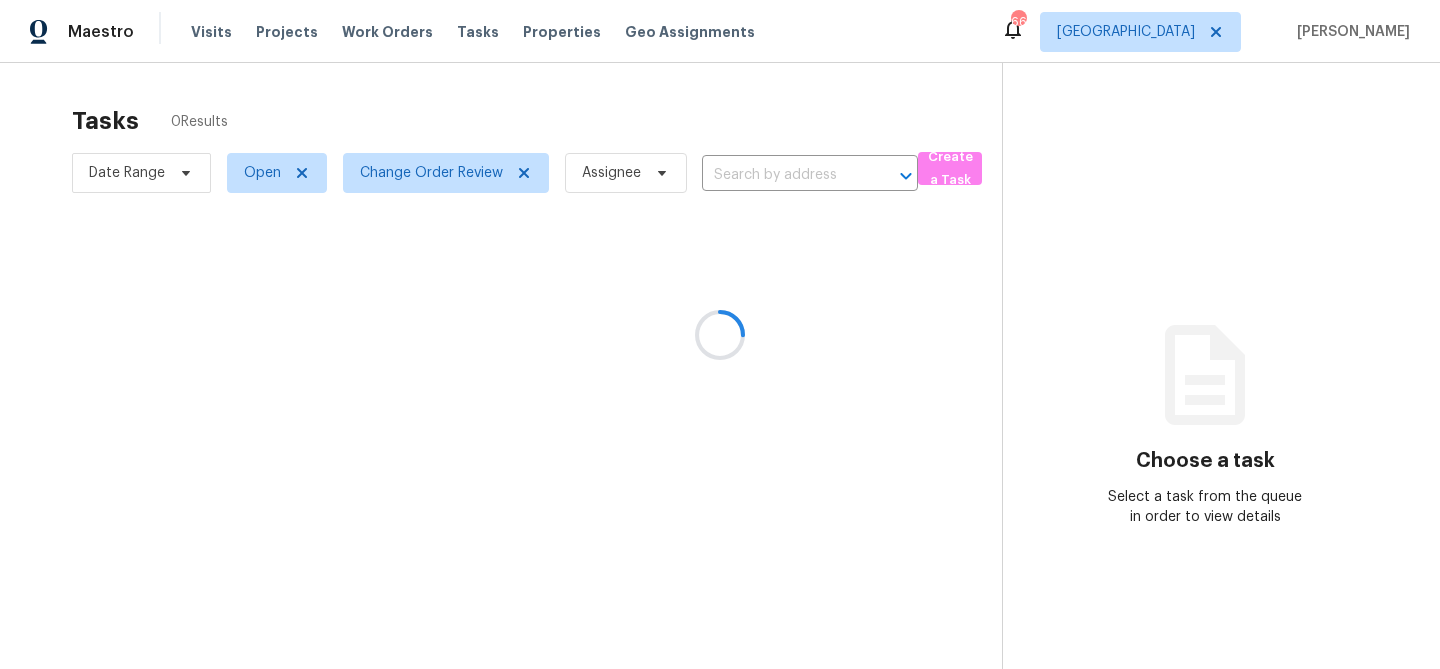 click at bounding box center (720, 334) 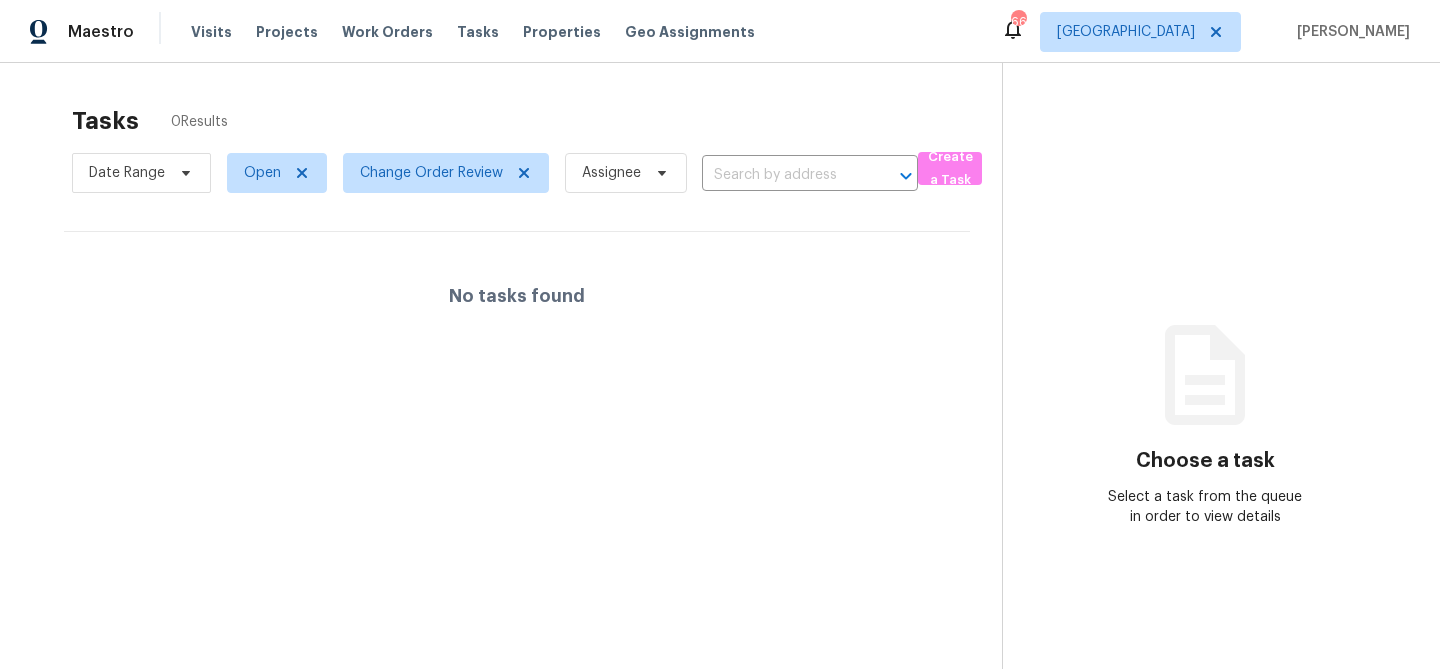 click on "Visits" at bounding box center [211, 32] 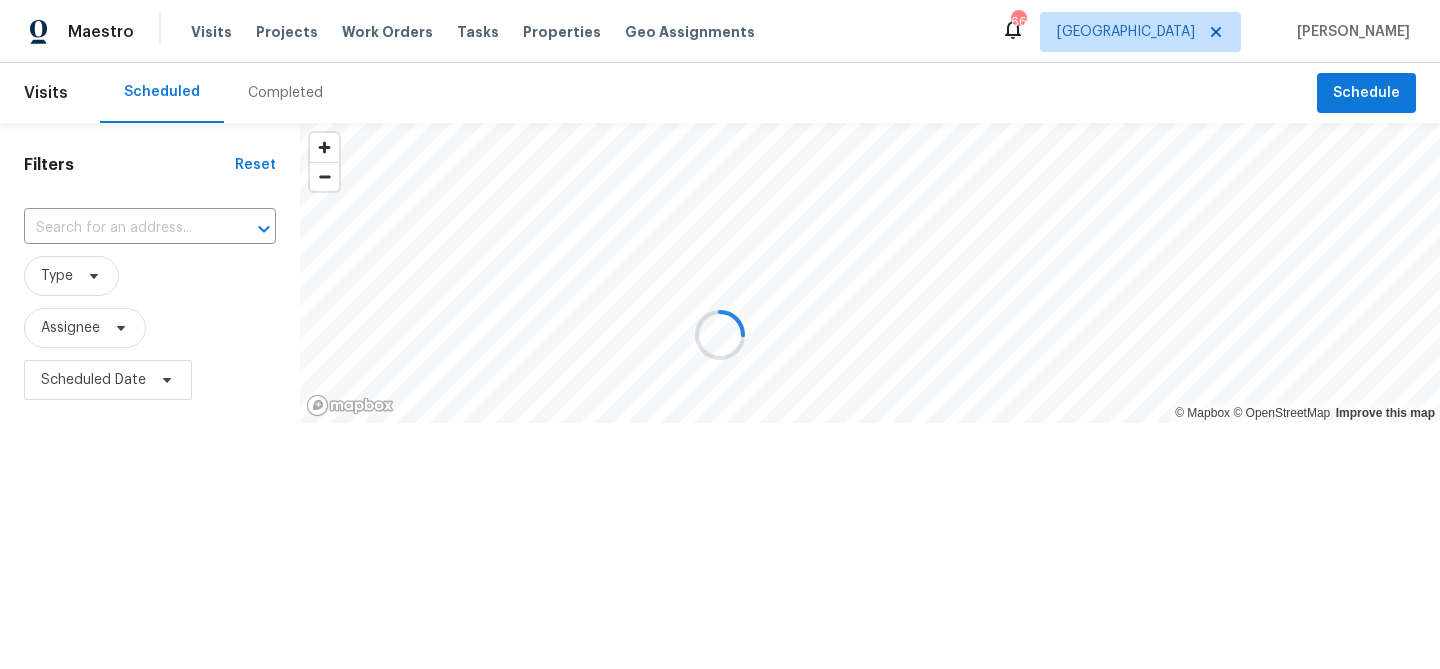 click at bounding box center [720, 334] 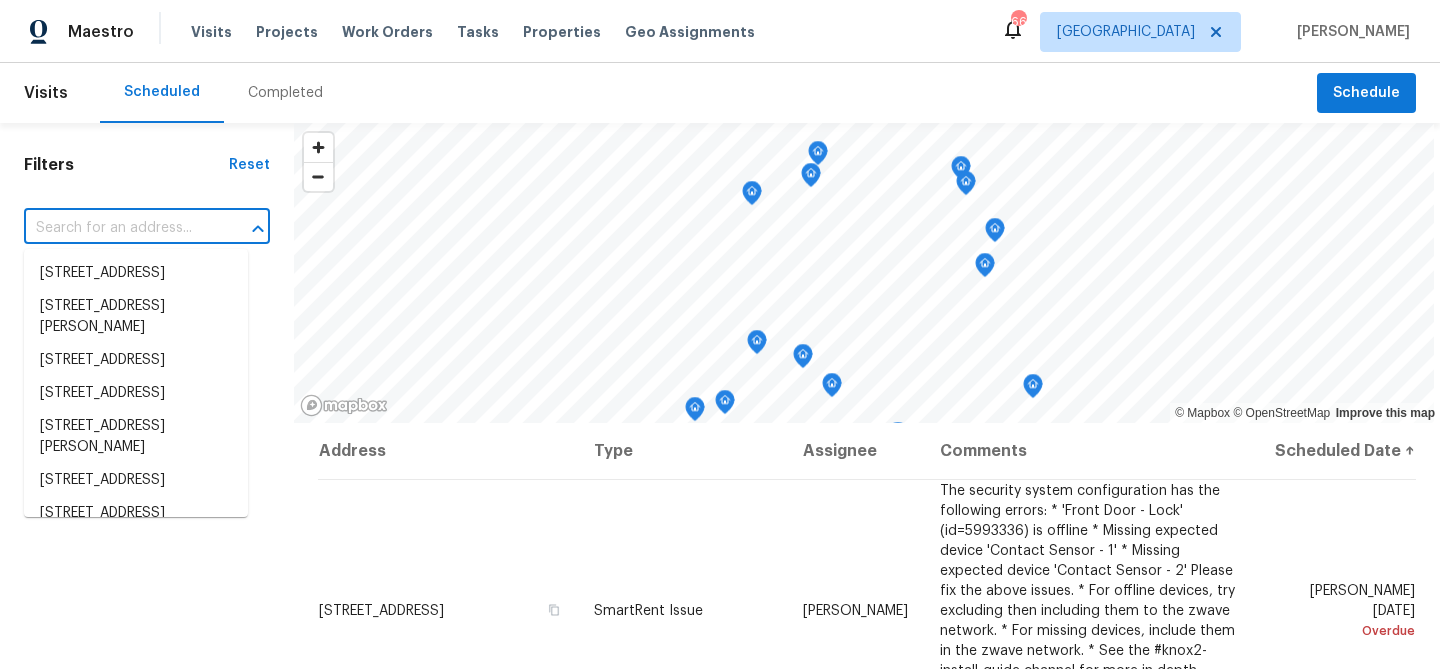 click at bounding box center (119, 228) 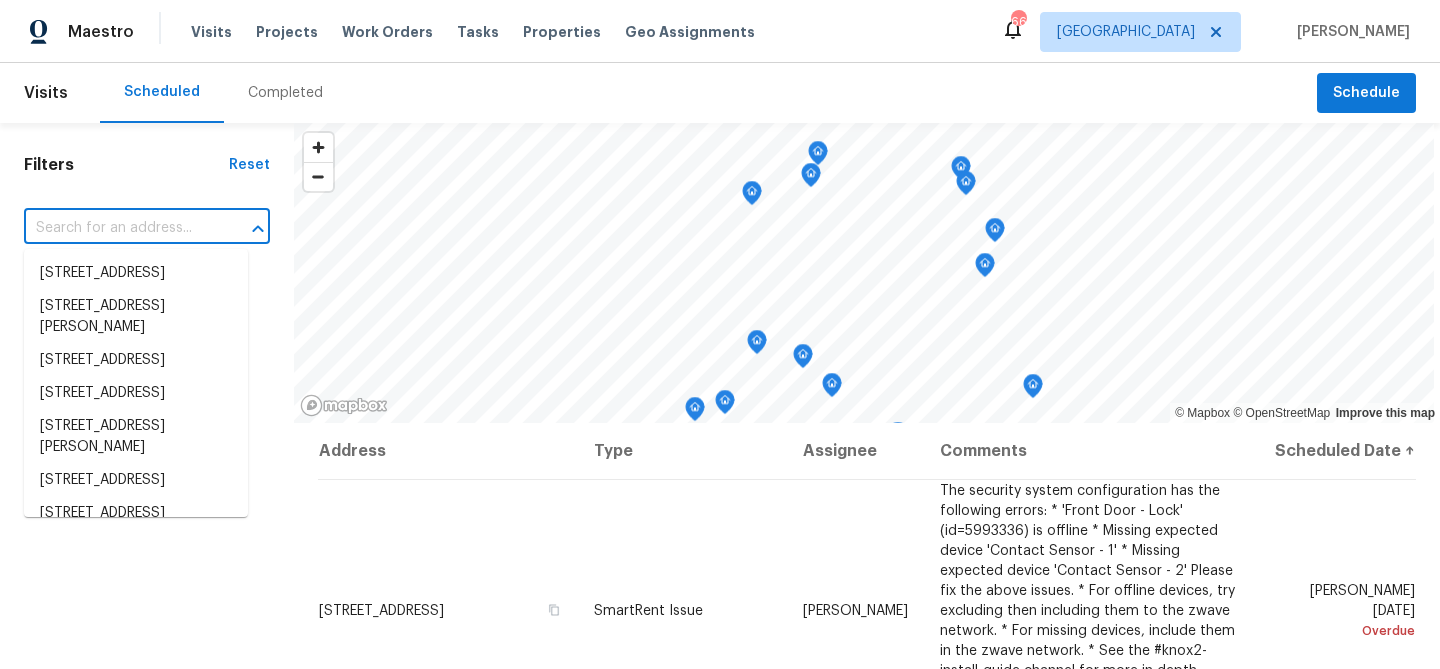 paste on "[STREET_ADDRESS]." 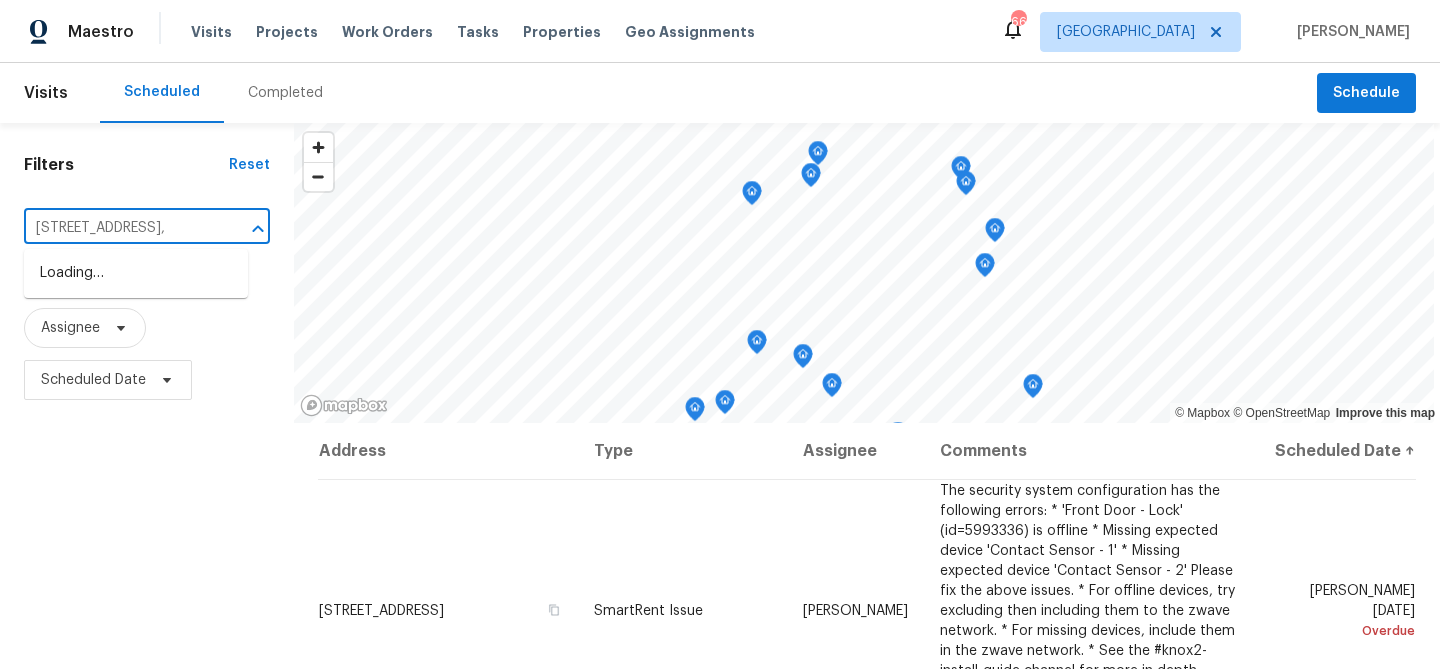 scroll, scrollTop: 0, scrollLeft: 0, axis: both 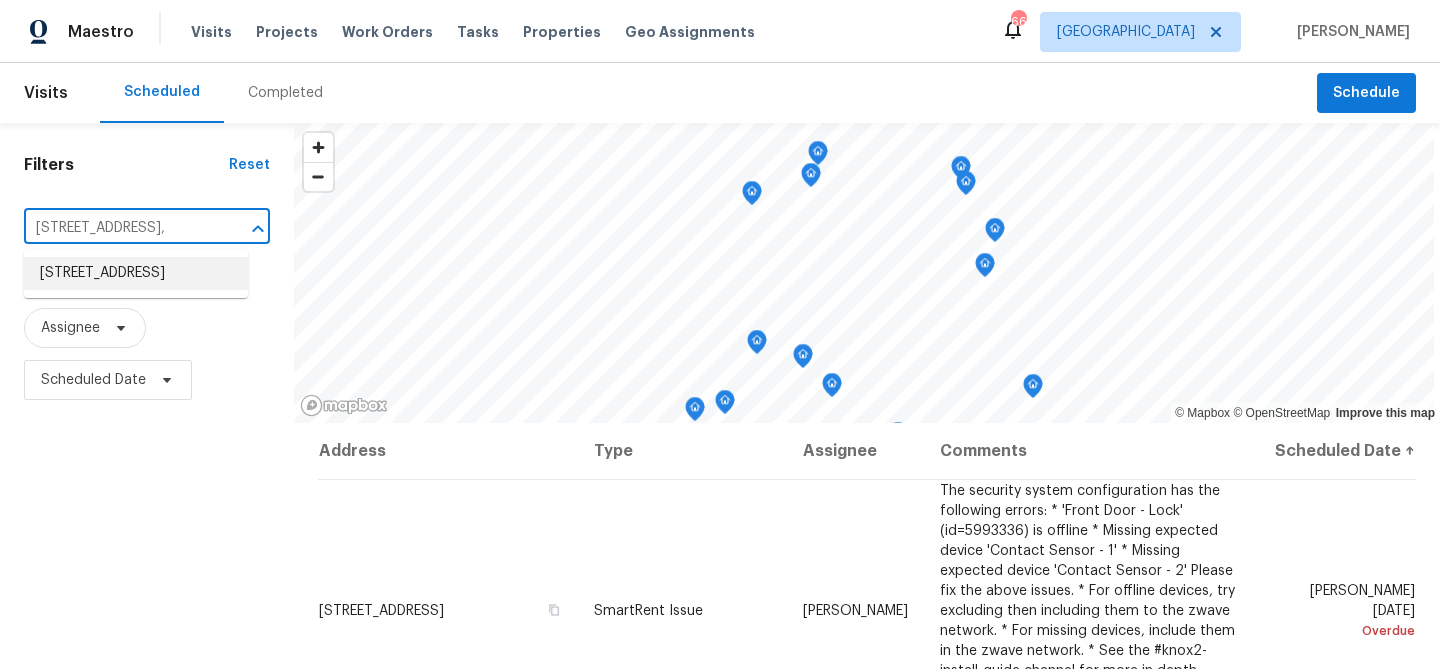 click on "[STREET_ADDRESS]" at bounding box center [136, 273] 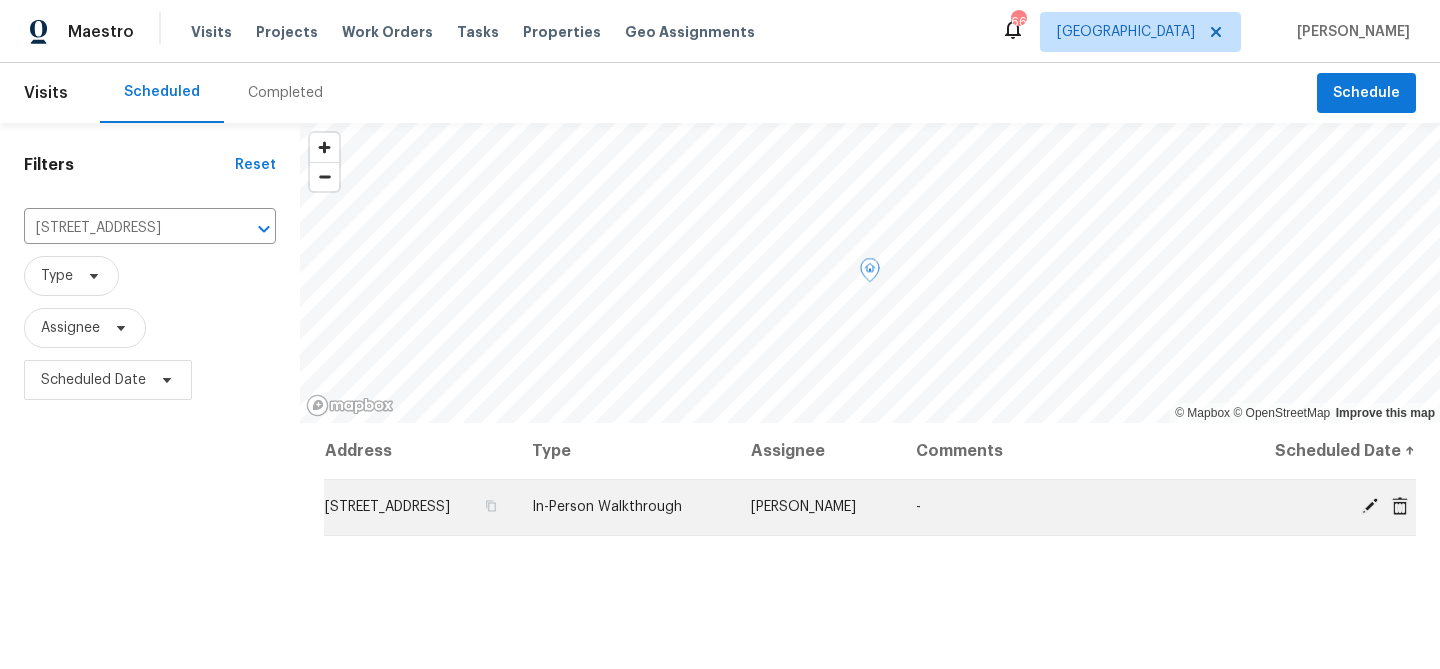 click on "[STREET_ADDRESS]" at bounding box center [387, 507] 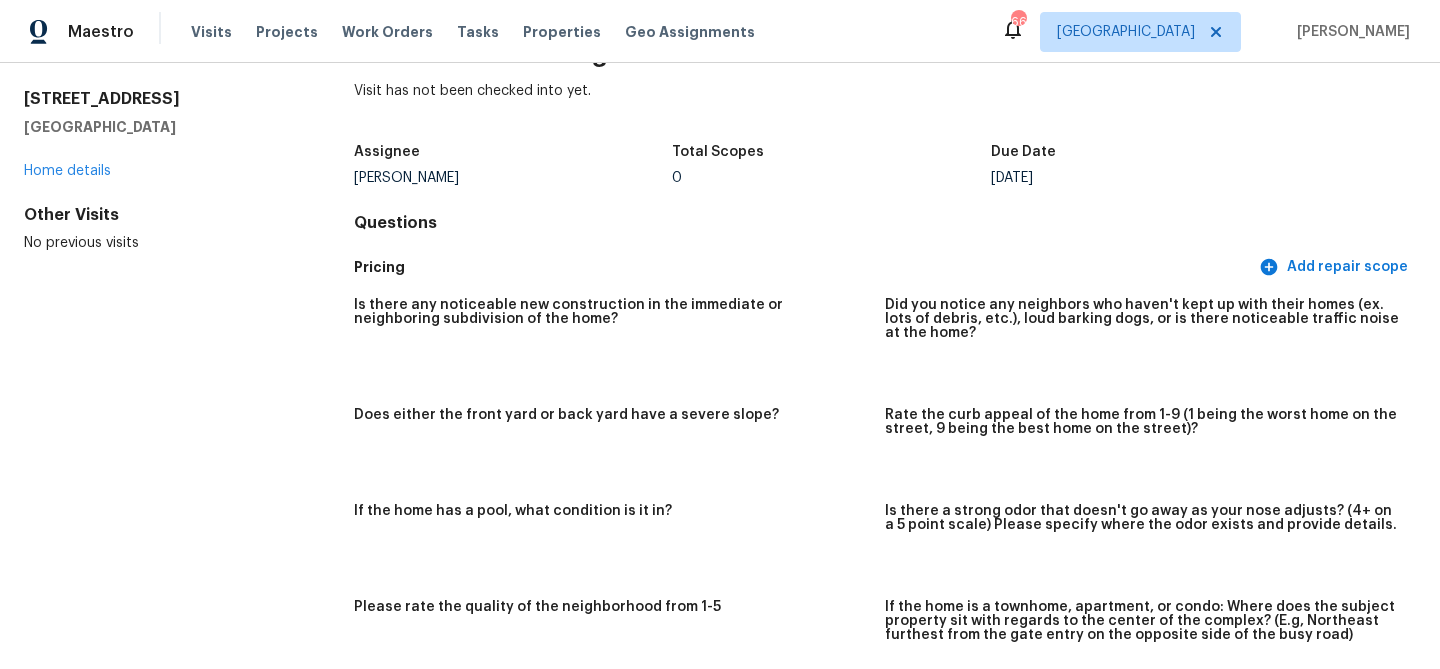 scroll, scrollTop: 16, scrollLeft: 0, axis: vertical 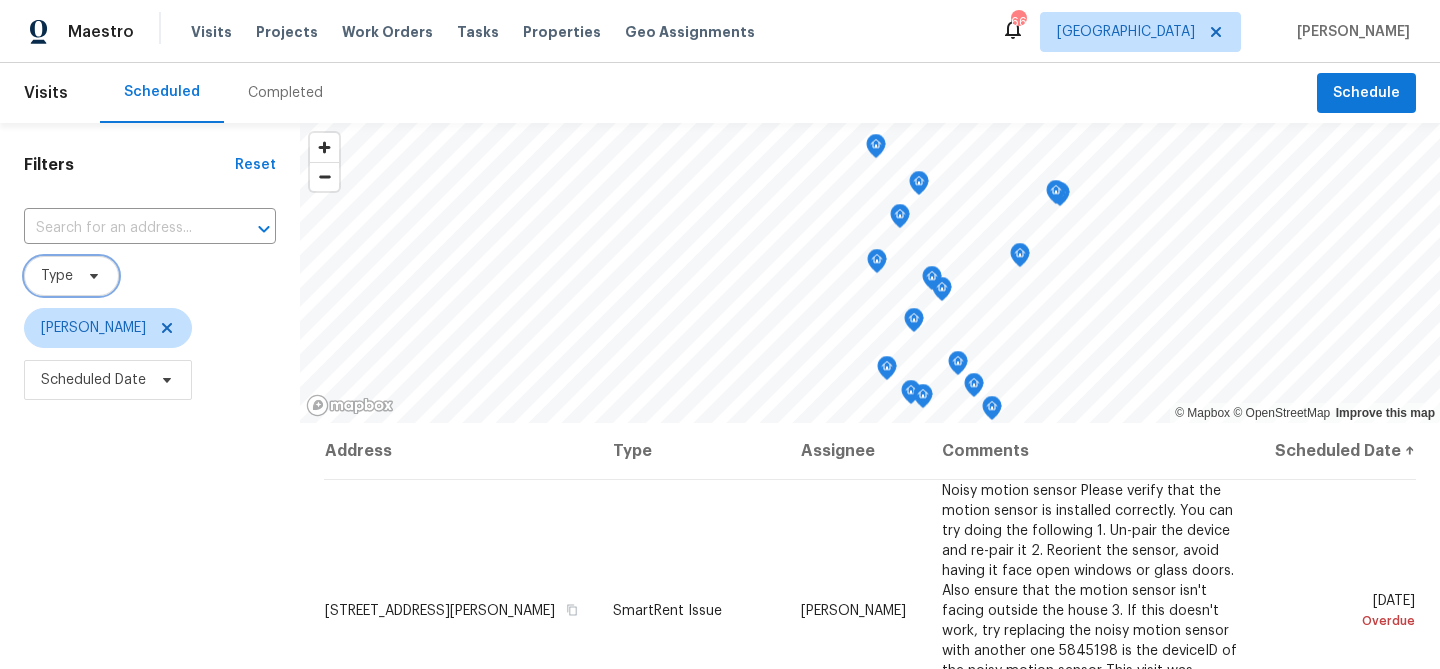 click 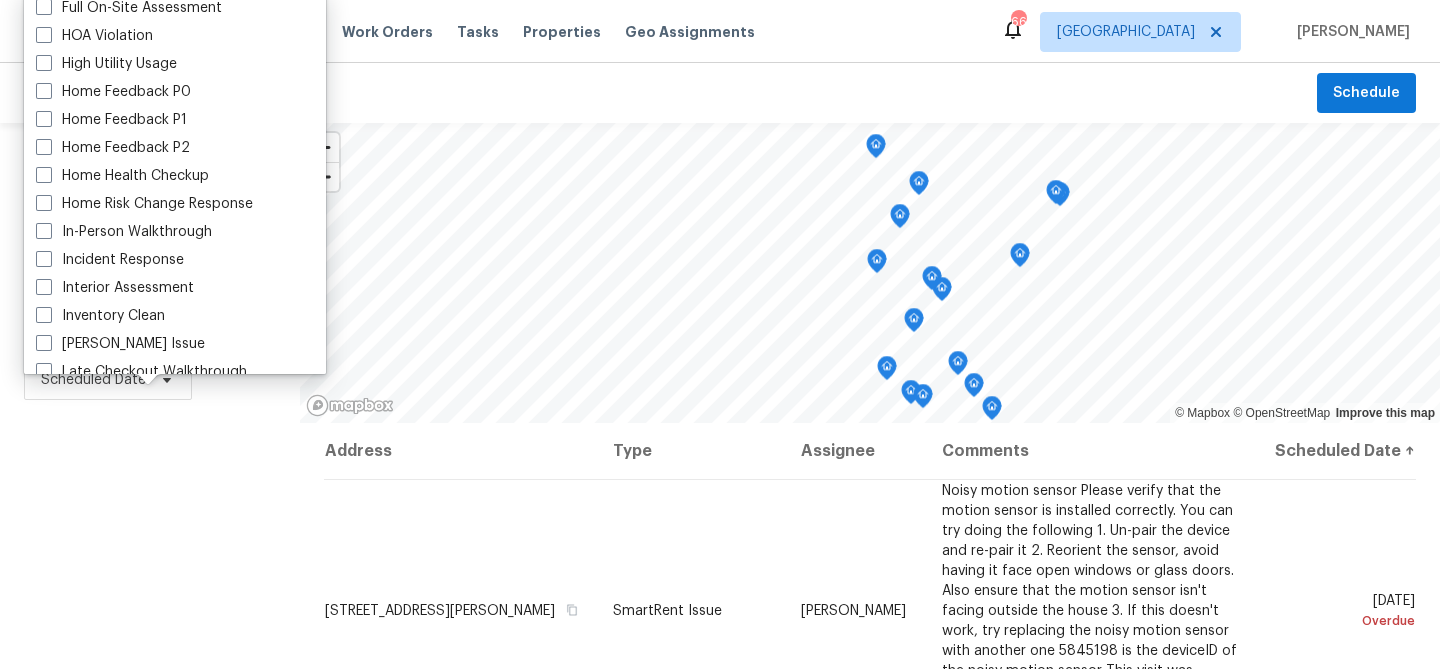 scroll, scrollTop: 555, scrollLeft: 0, axis: vertical 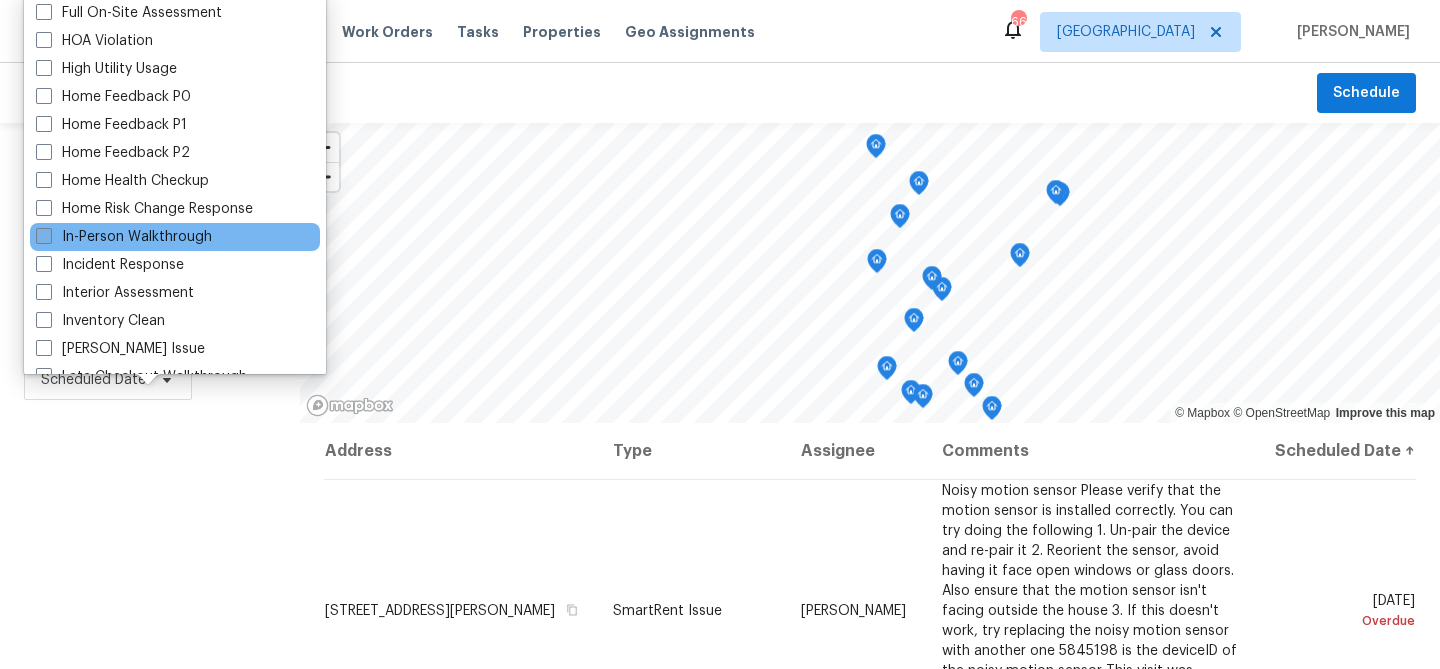 click on "In-Person Walkthrough" at bounding box center [124, 237] 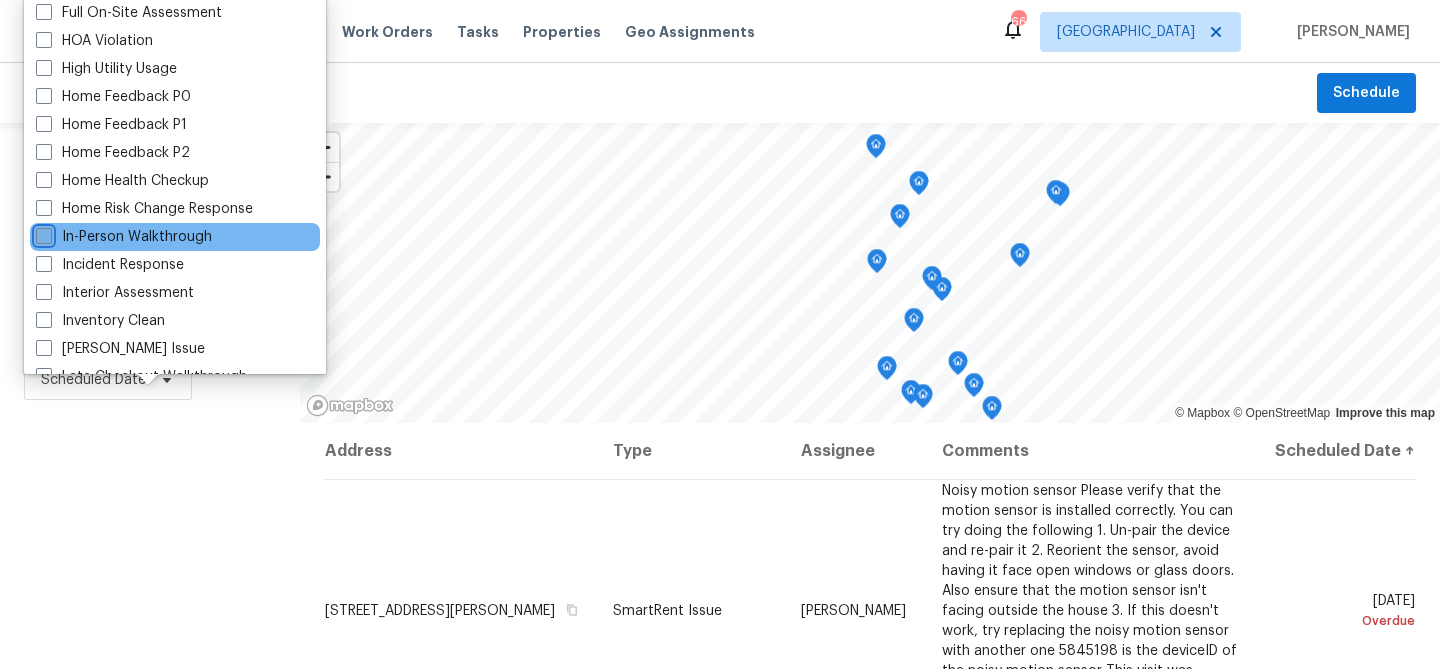 click on "In-Person Walkthrough" at bounding box center [42, 233] 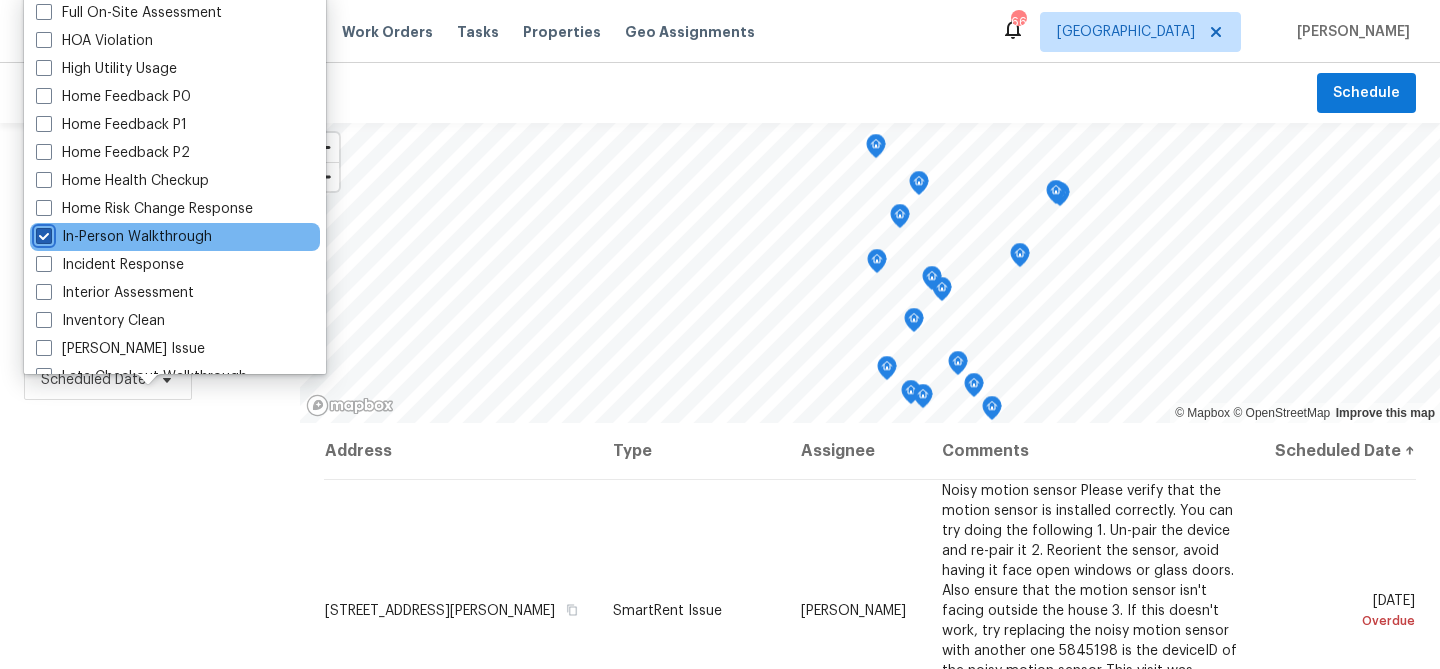 checkbox on "true" 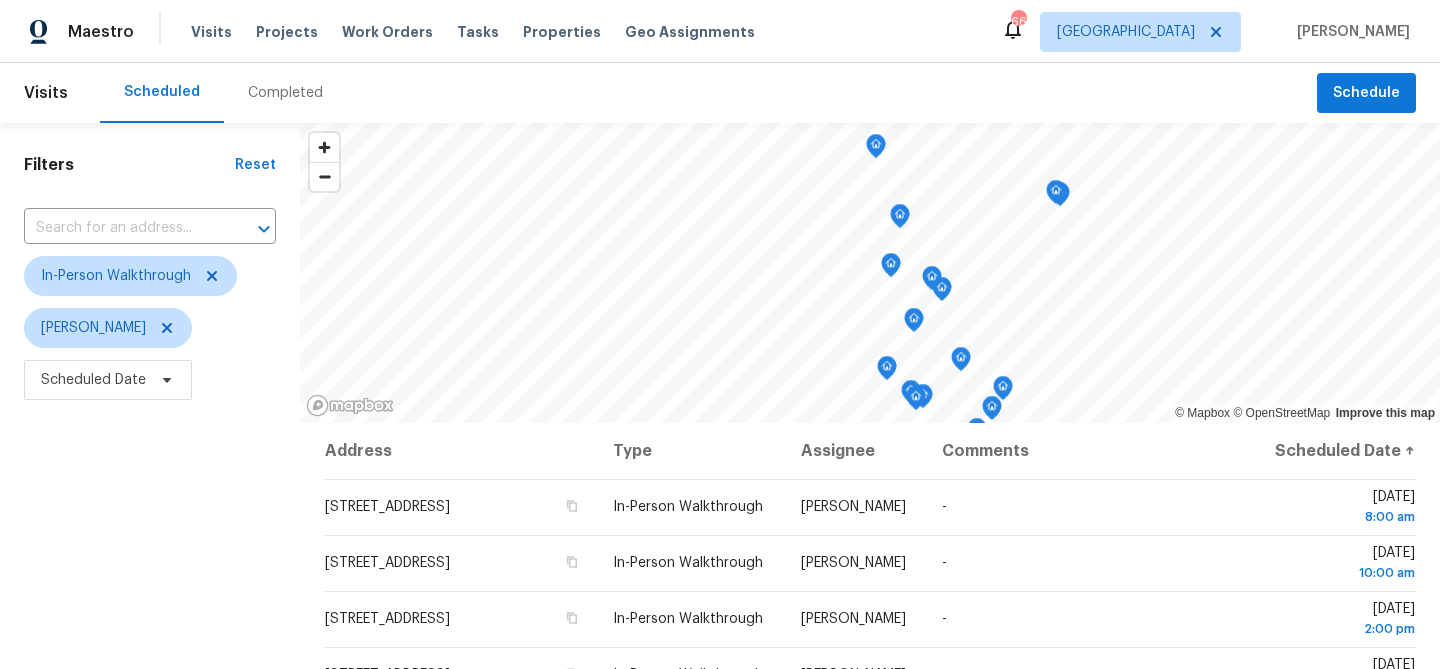 click on "Filters Reset ​ In-Person Walkthrough [PERSON_NAME] Scheduled Date" at bounding box center [150, 540] 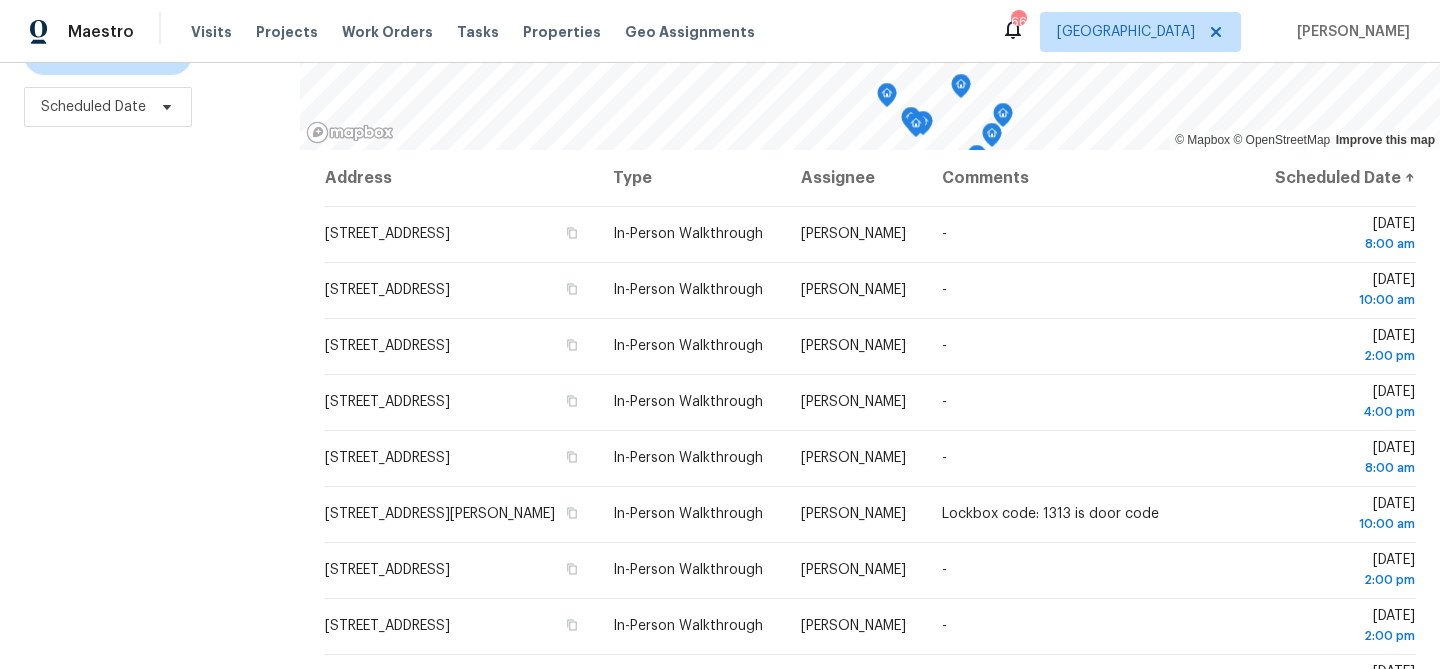 scroll, scrollTop: 289, scrollLeft: 0, axis: vertical 